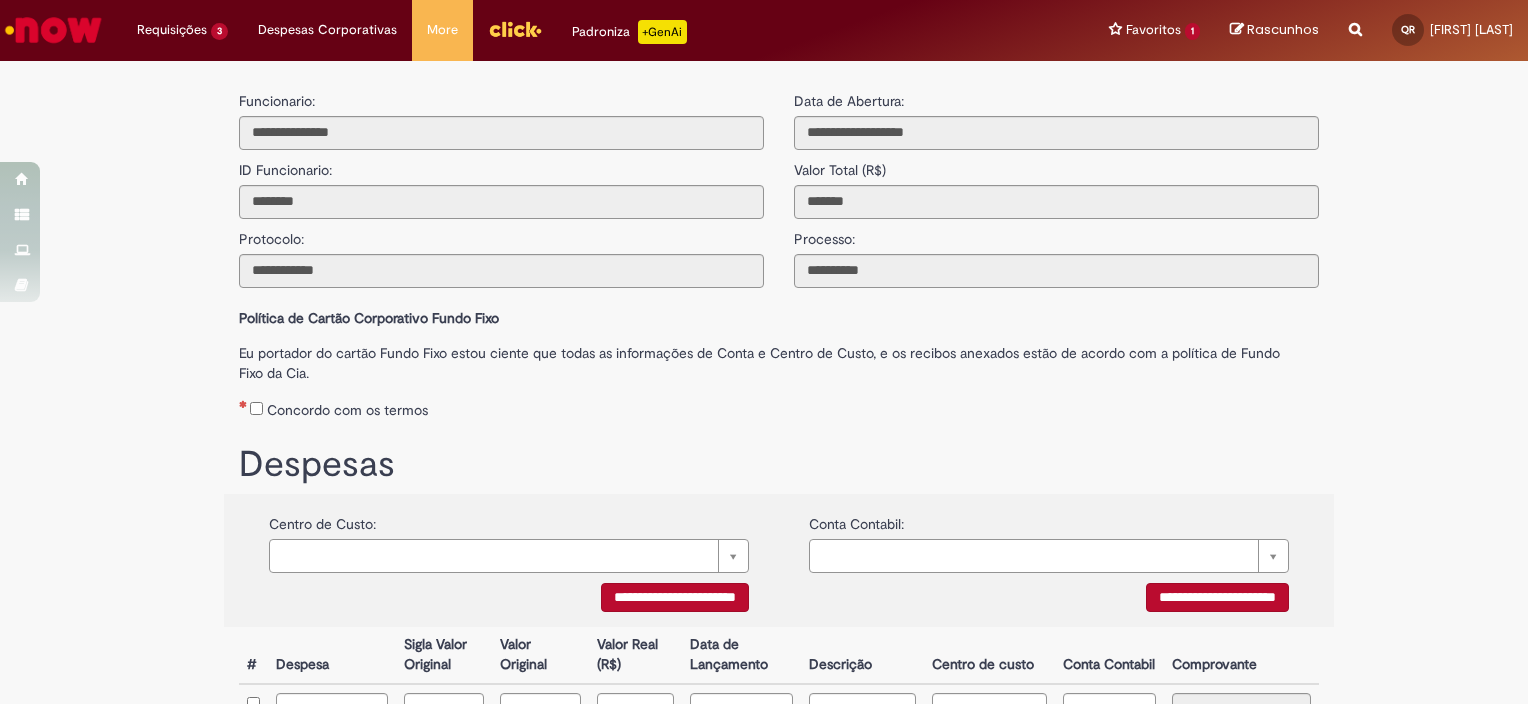 scroll, scrollTop: 0, scrollLeft: 0, axis: both 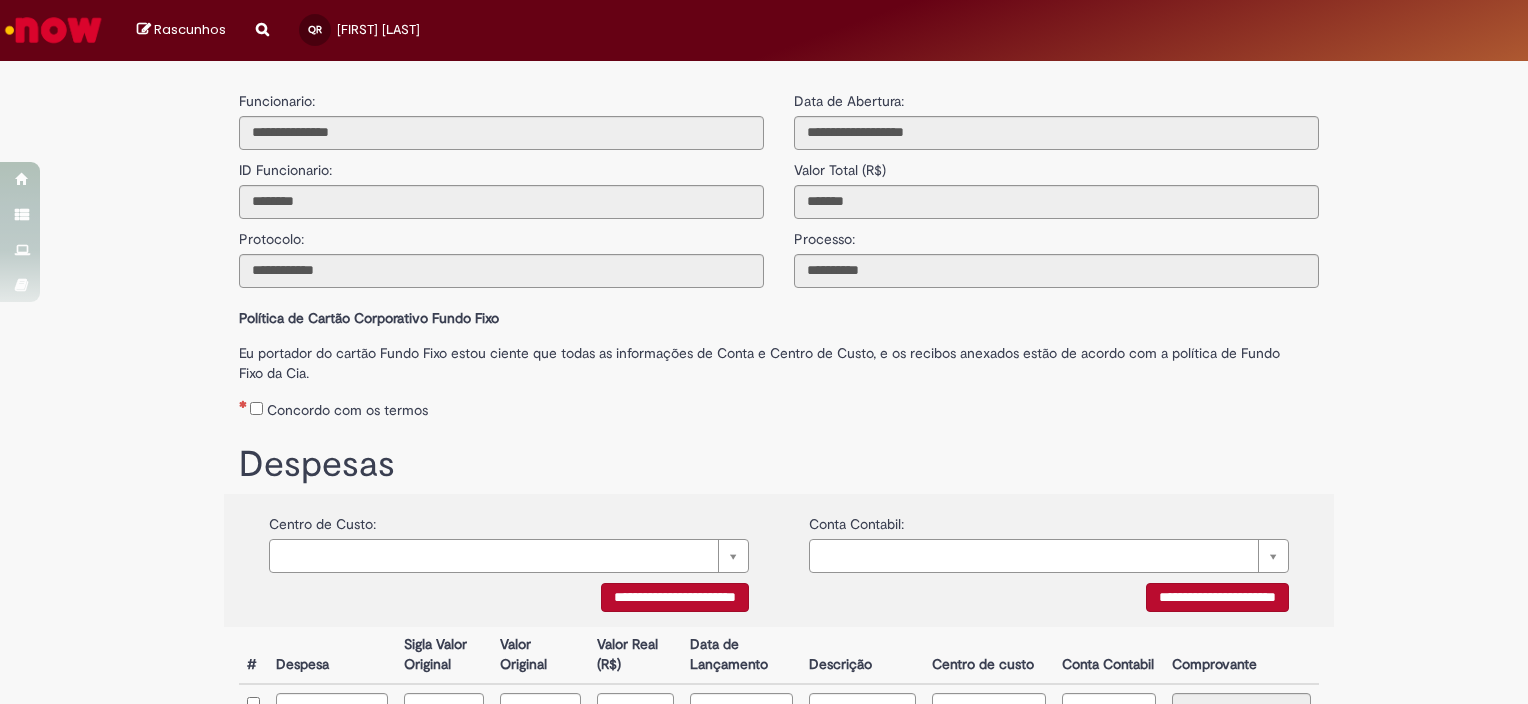 type on "**********" 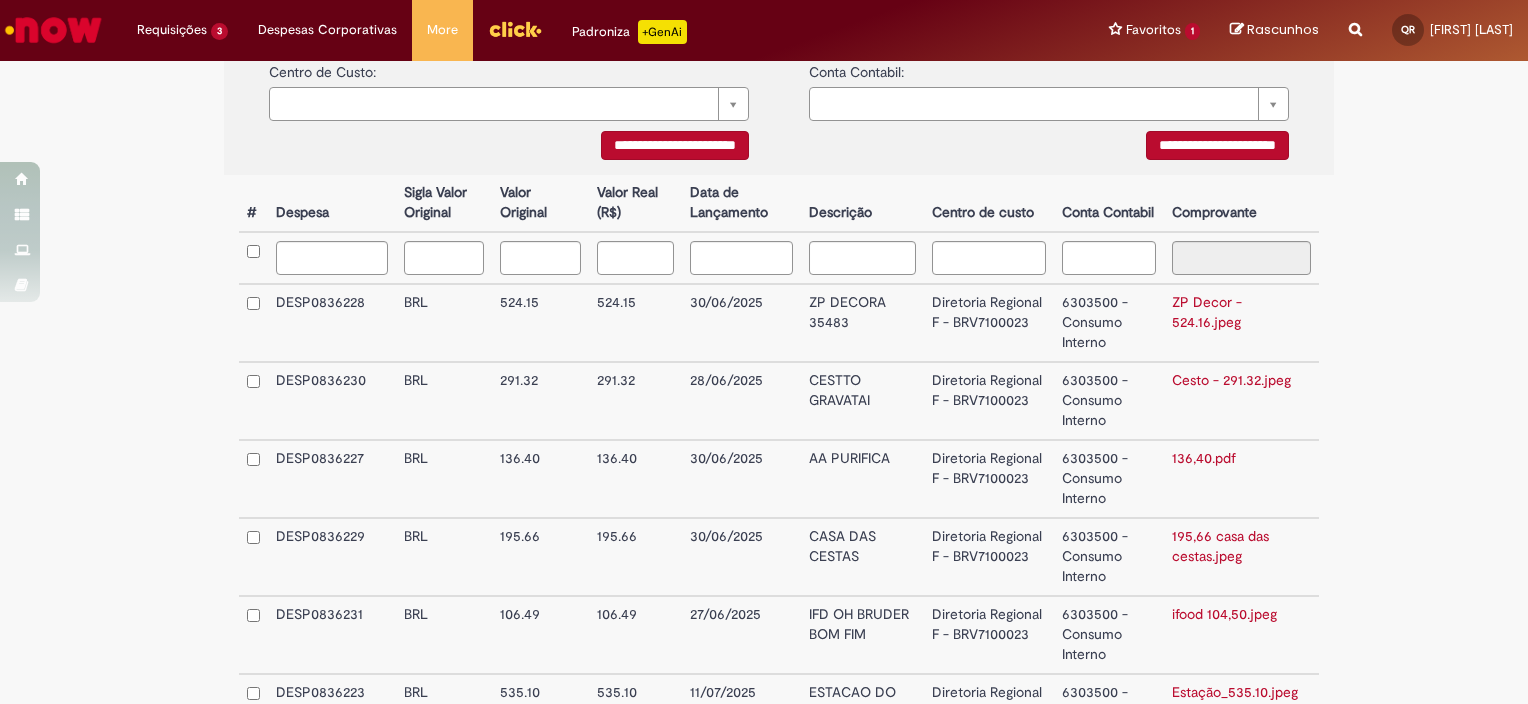 scroll, scrollTop: 500, scrollLeft: 0, axis: vertical 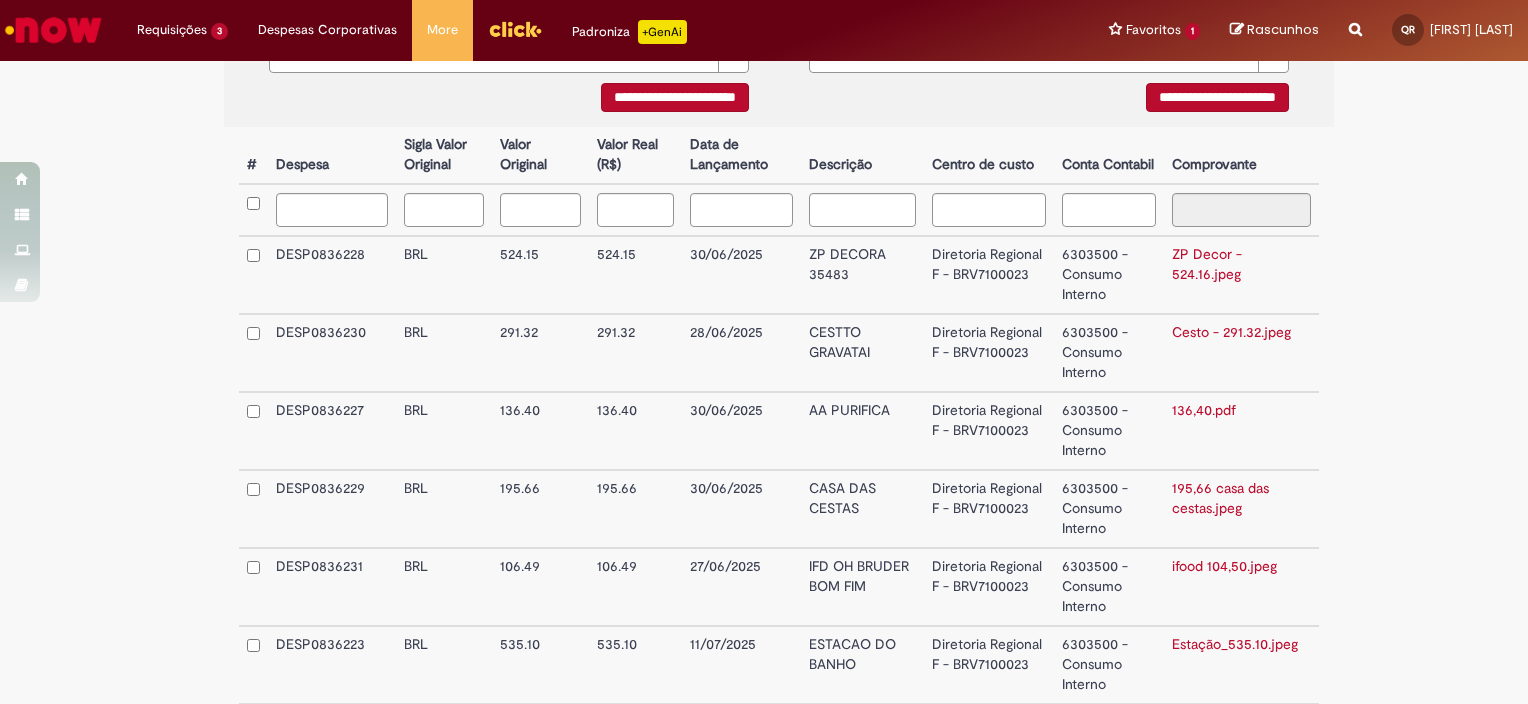 click on "6303500 - Consumo Interno" at bounding box center [1109, 275] 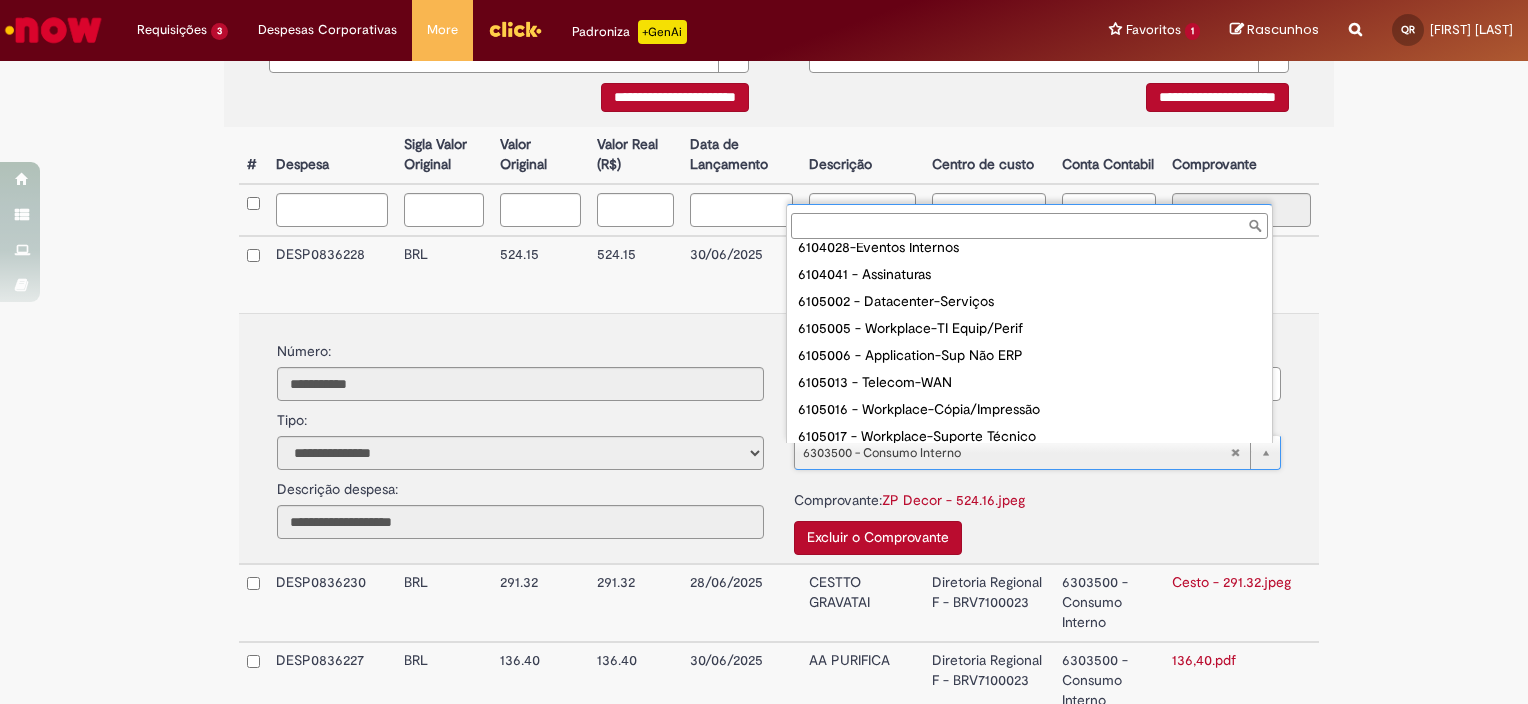 scroll, scrollTop: 964, scrollLeft: 0, axis: vertical 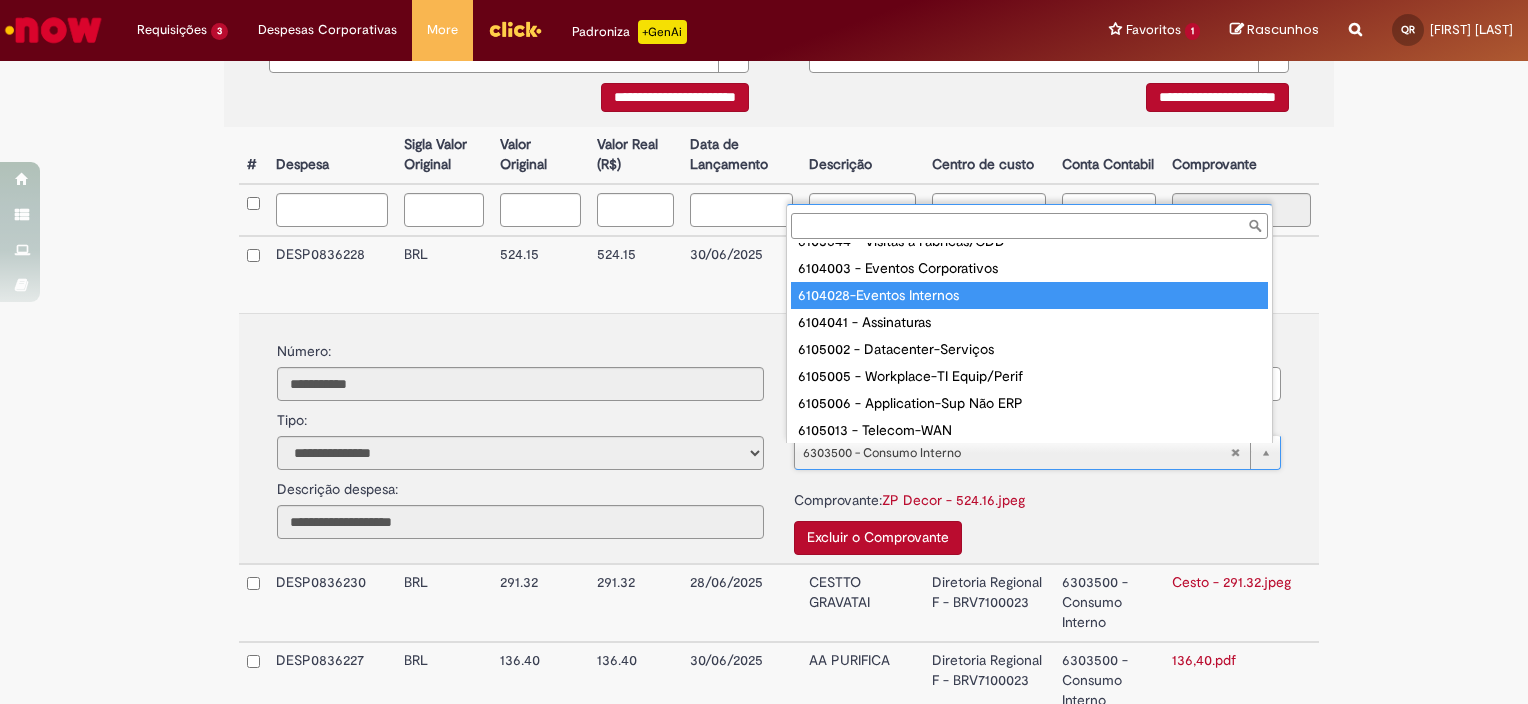 type on "**********" 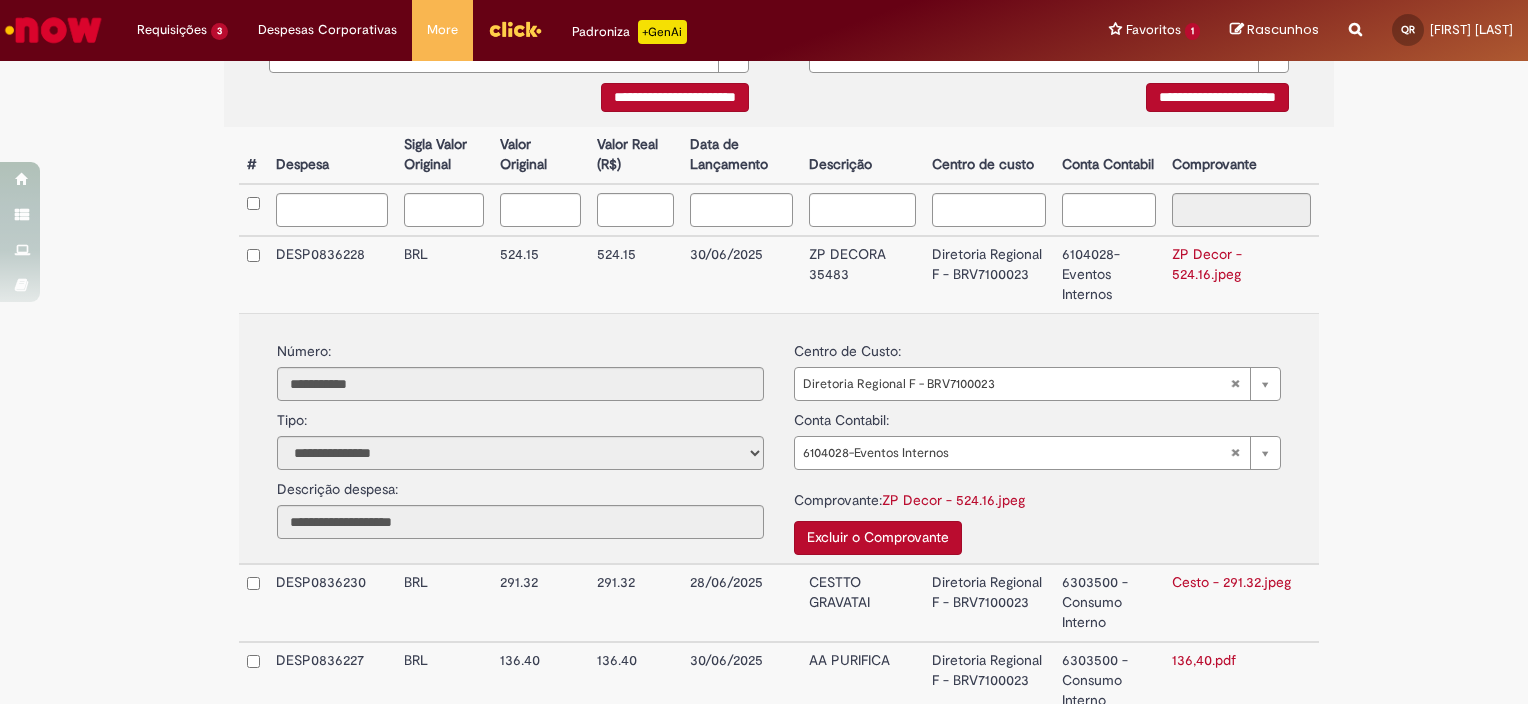 click on "Comprovante:   ZP Decor - 524.16.jpeg" at bounding box center [1037, 496] 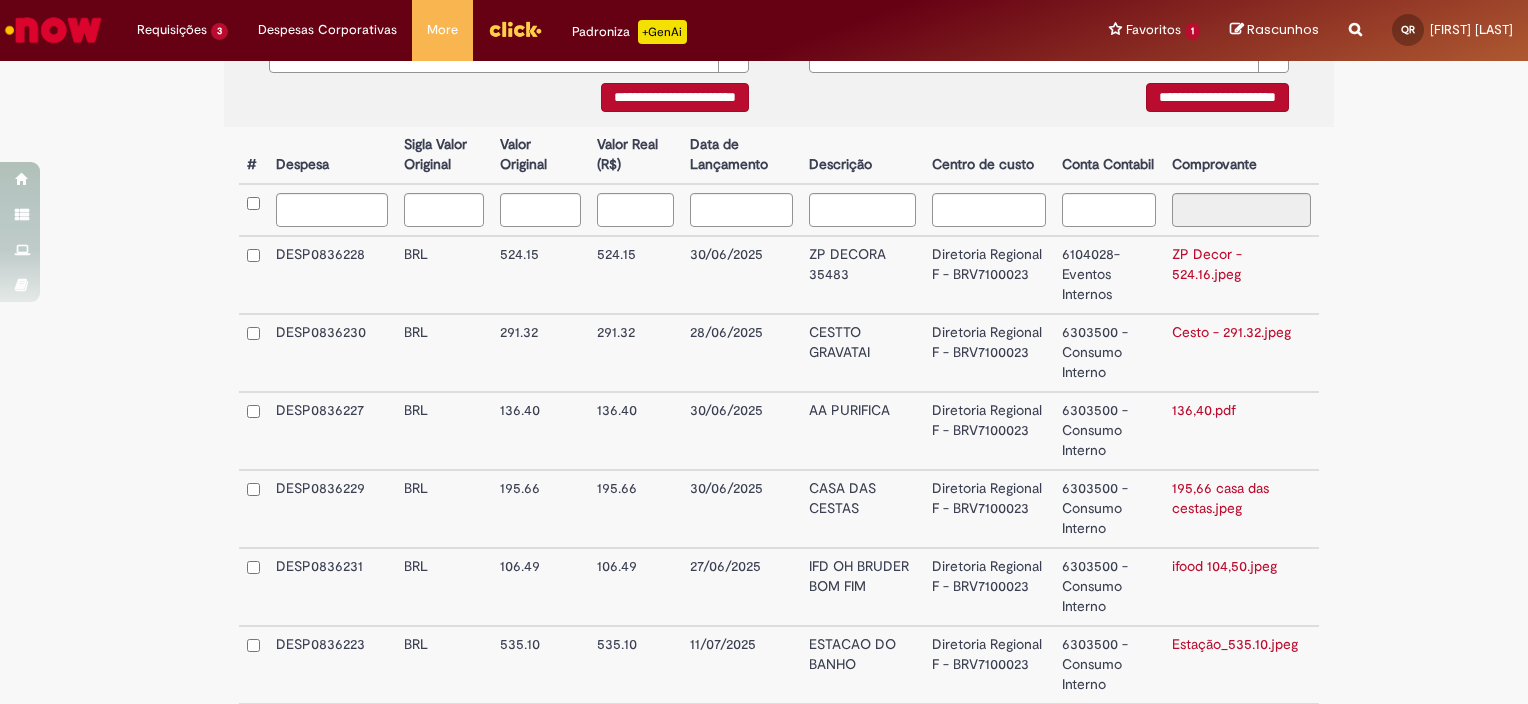 click on "Diretoria Regional F - BRV7100023" at bounding box center [989, 509] 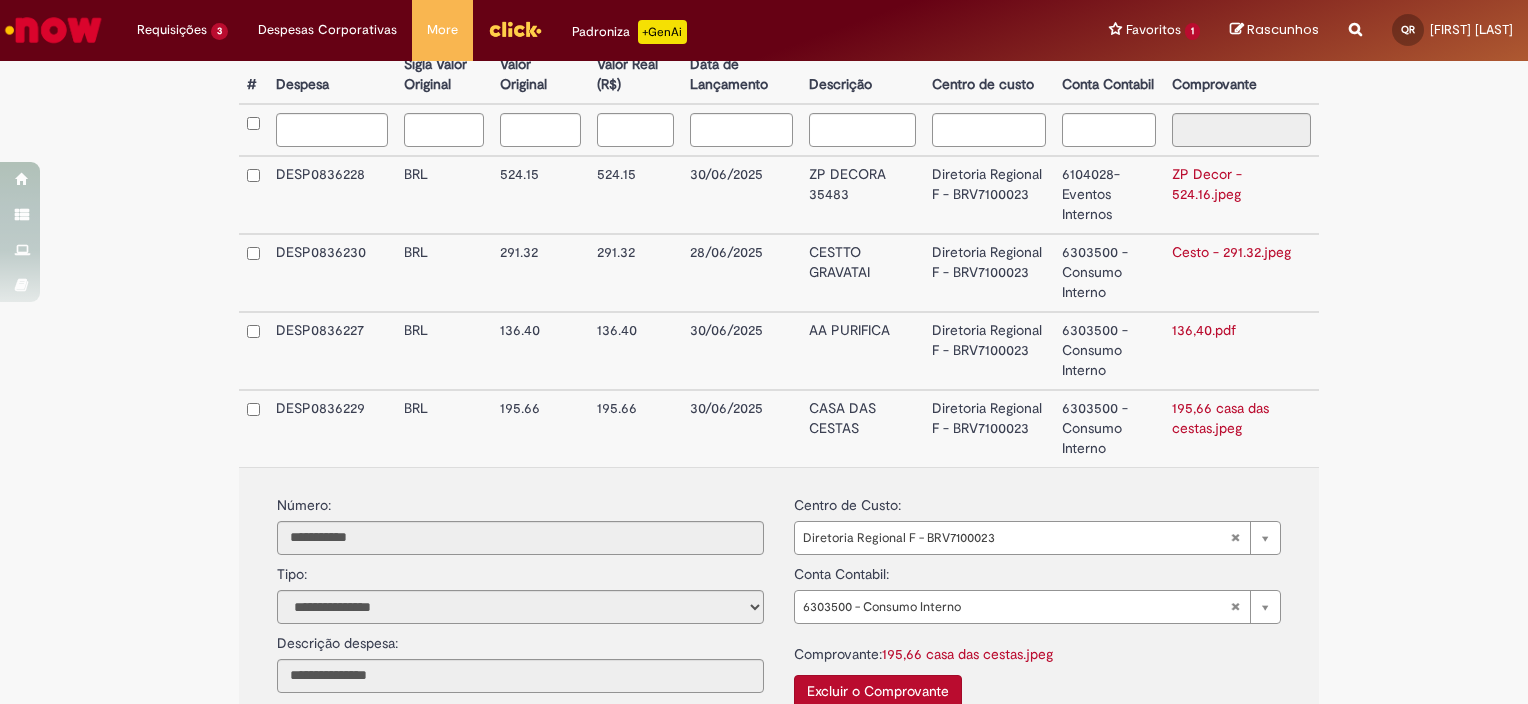 scroll, scrollTop: 700, scrollLeft: 0, axis: vertical 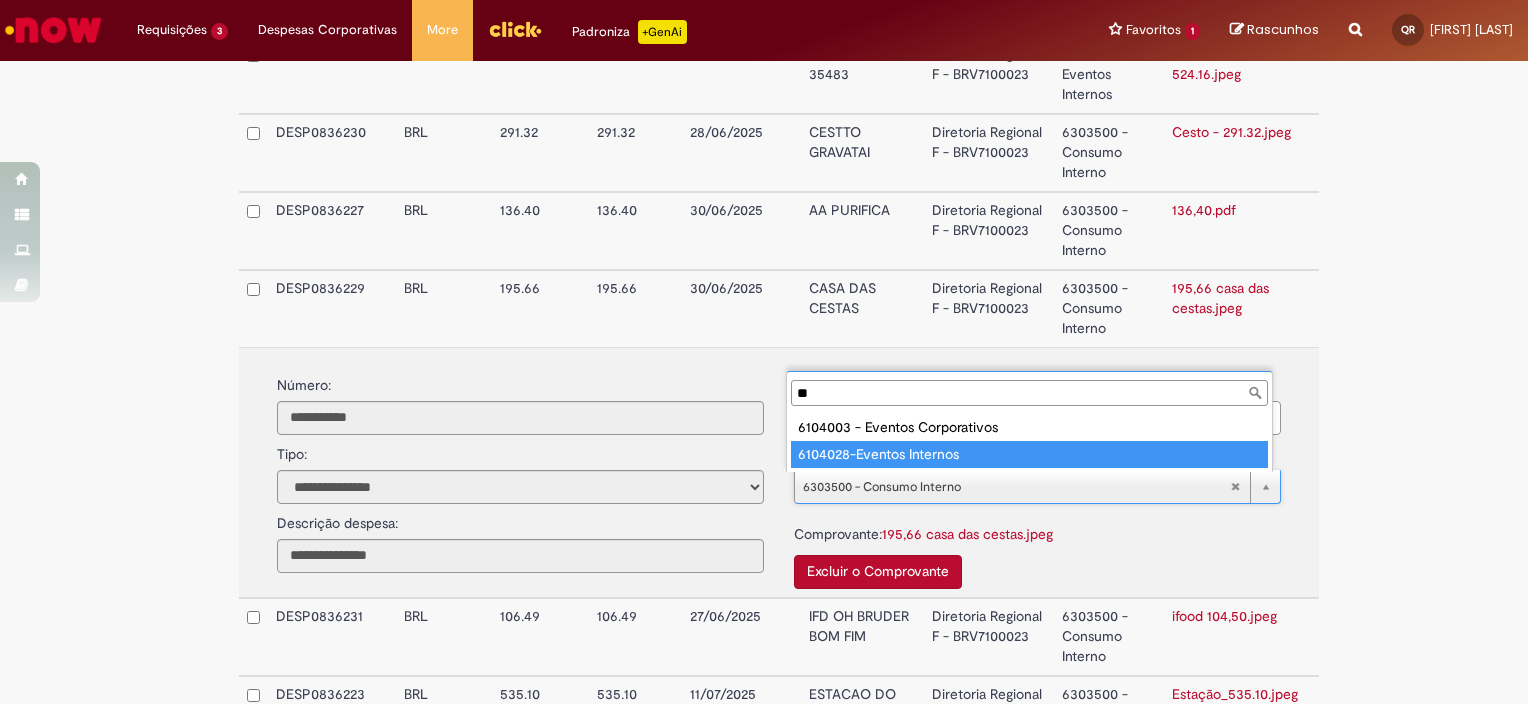 type on "**" 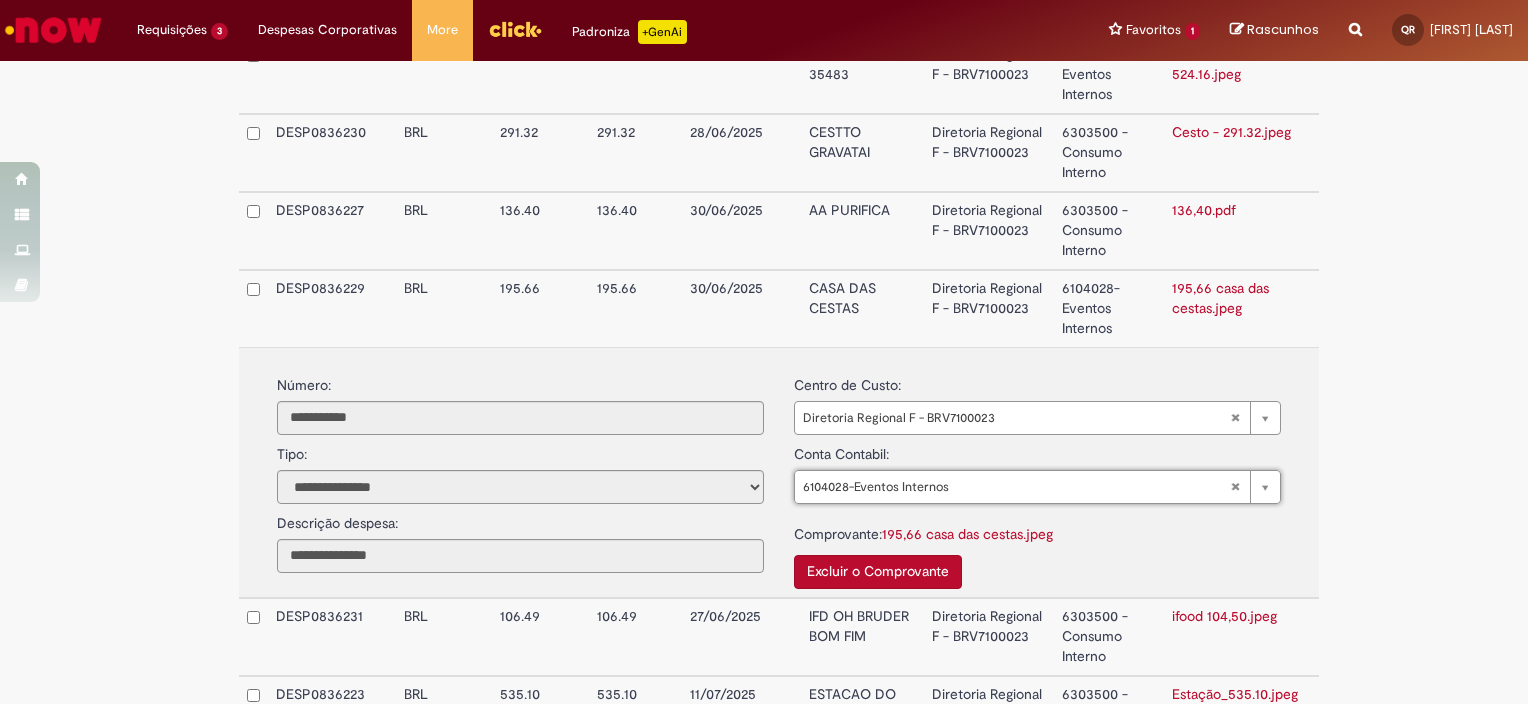 click on "CASA DAS CESTAS" at bounding box center (862, 308) 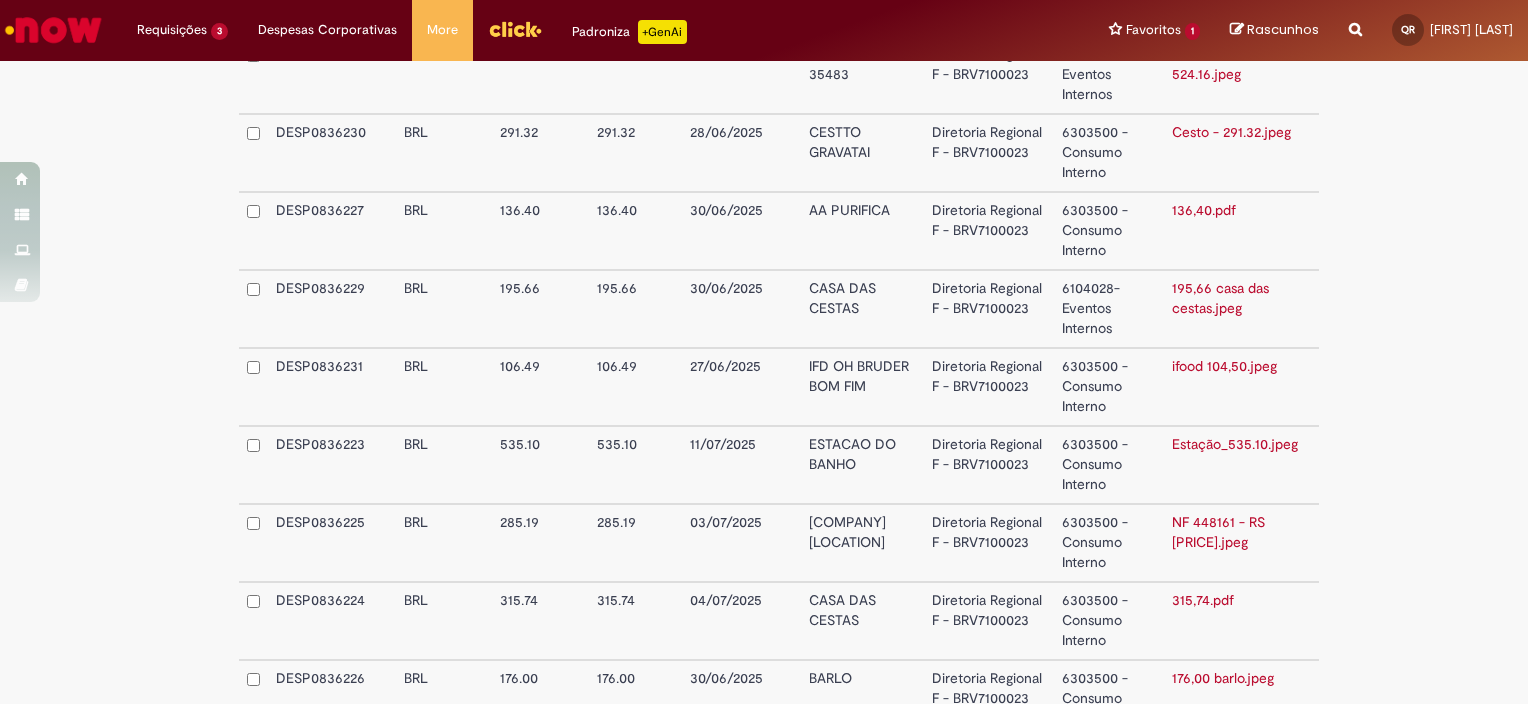 scroll, scrollTop: 500, scrollLeft: 0, axis: vertical 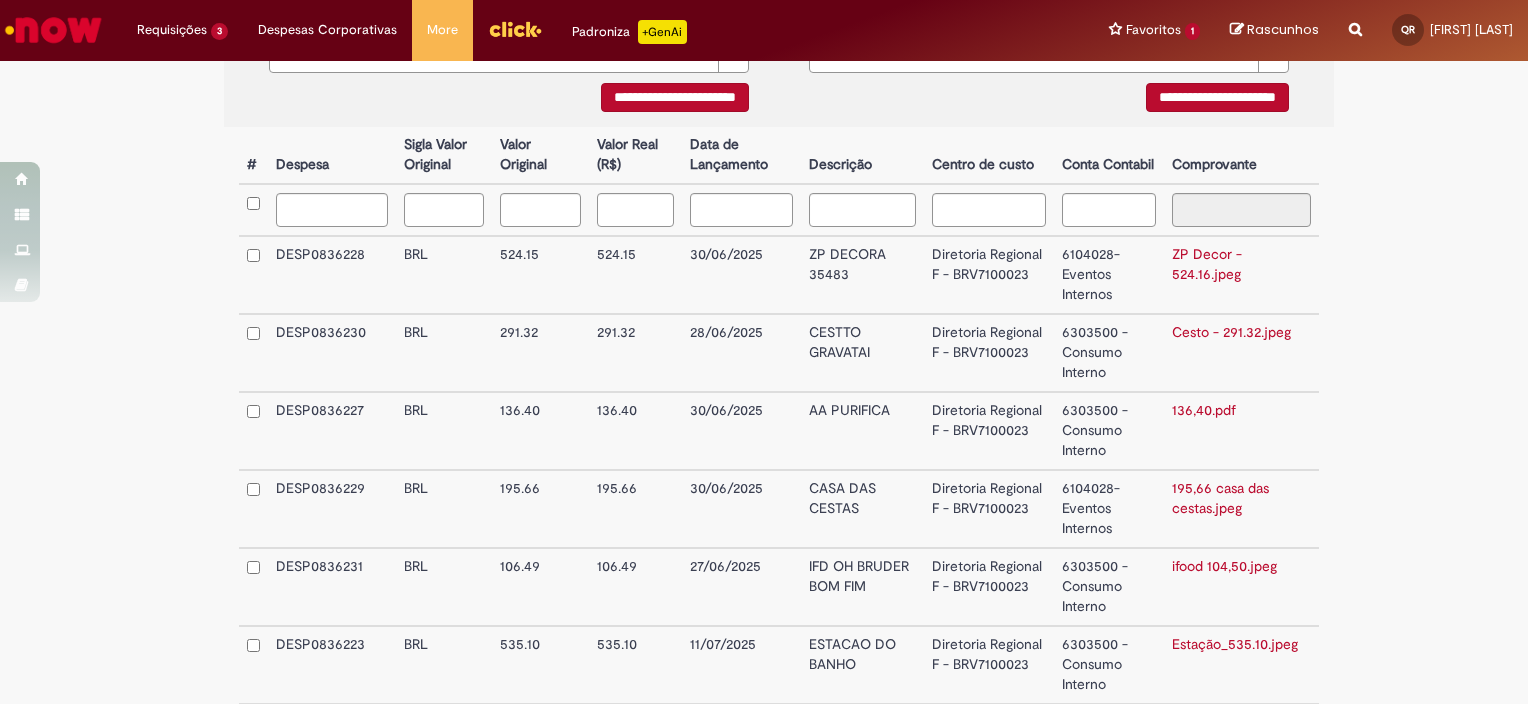 click on "CESTTO GRAVATAI" at bounding box center [862, 353] 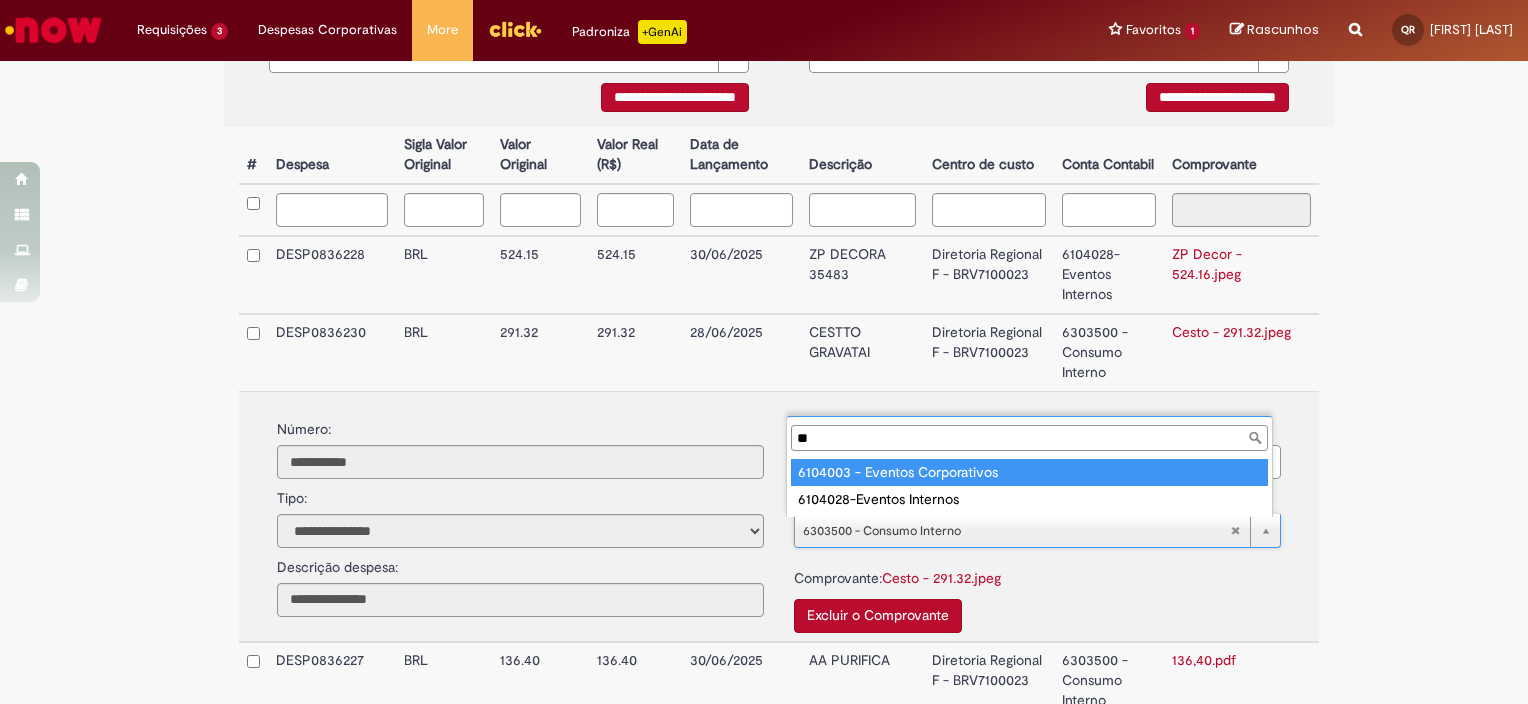 scroll, scrollTop: 0, scrollLeft: 0, axis: both 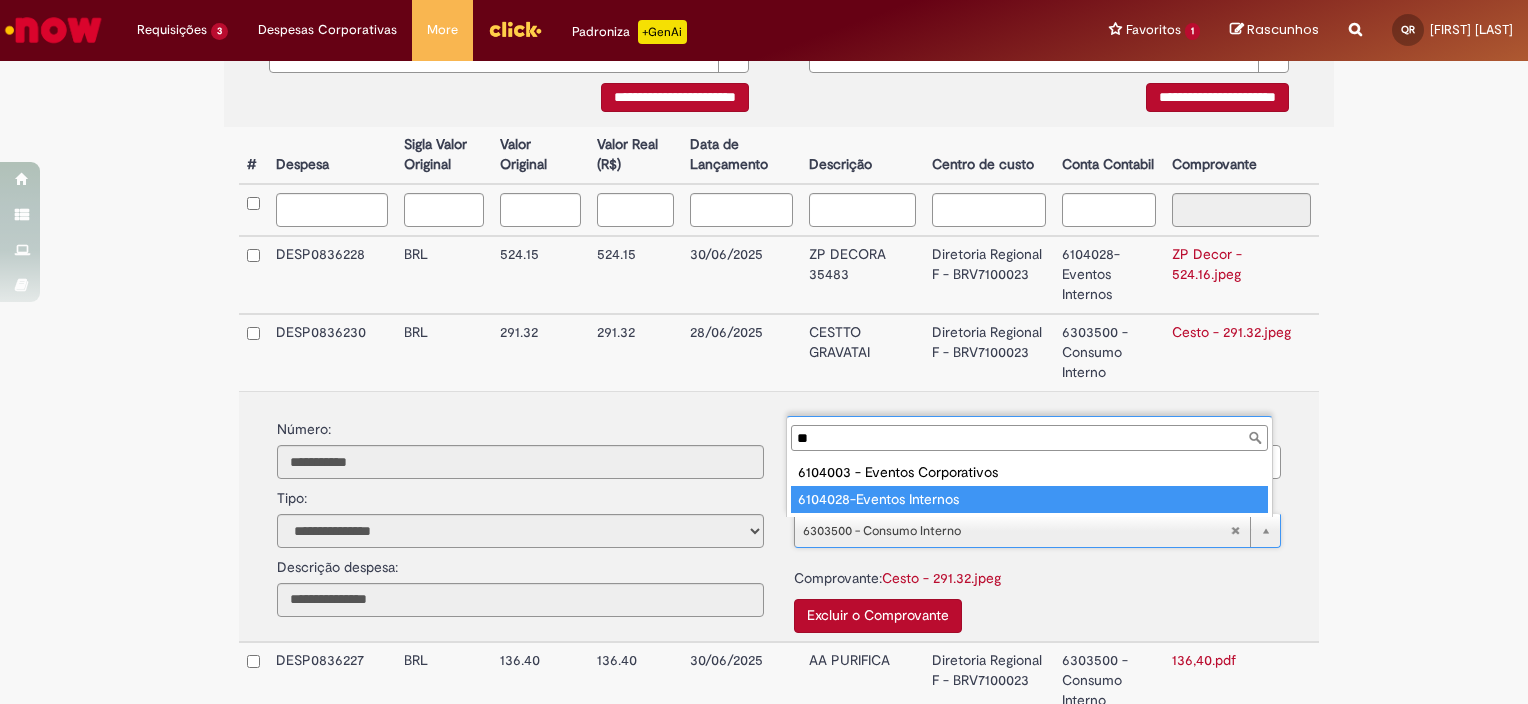 type on "**" 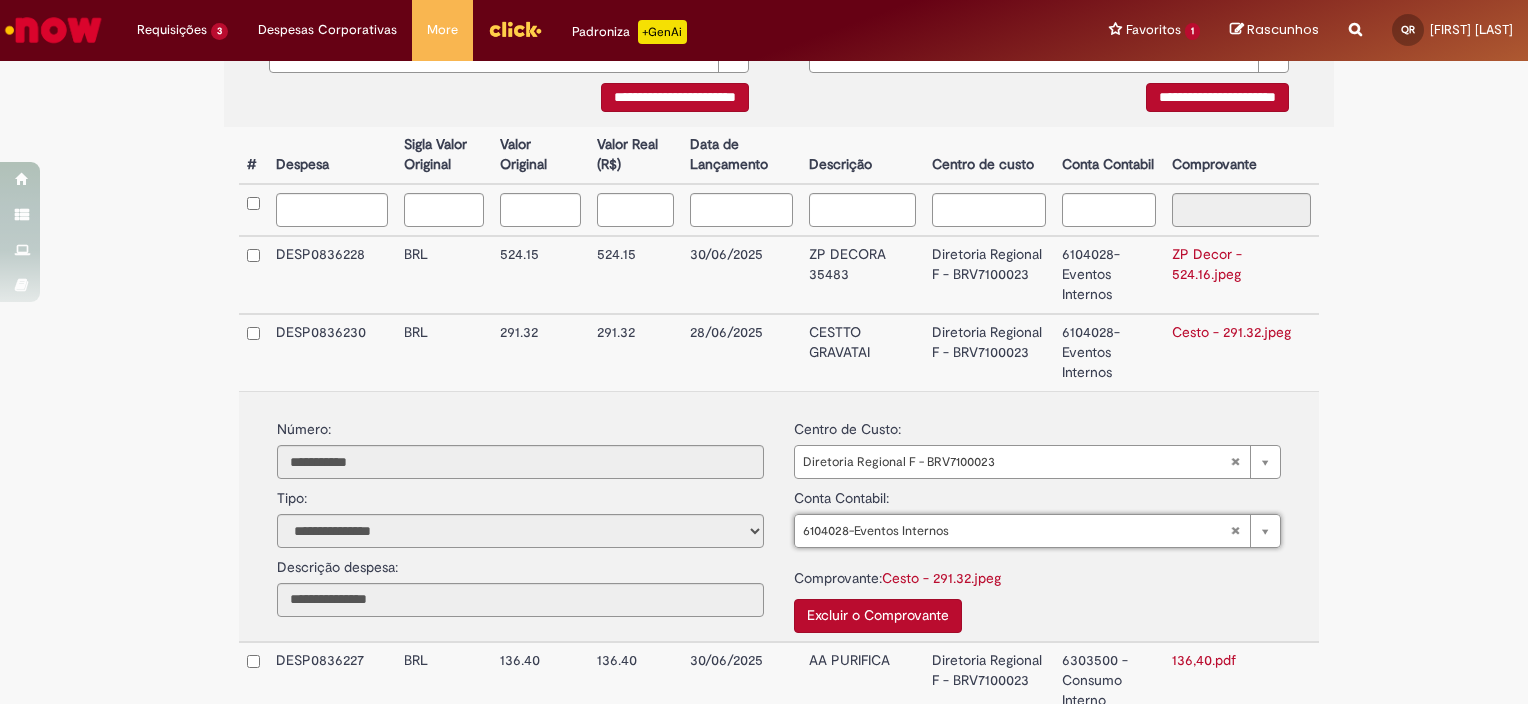 click on "CESTTO GRAVATAI" at bounding box center [862, 352] 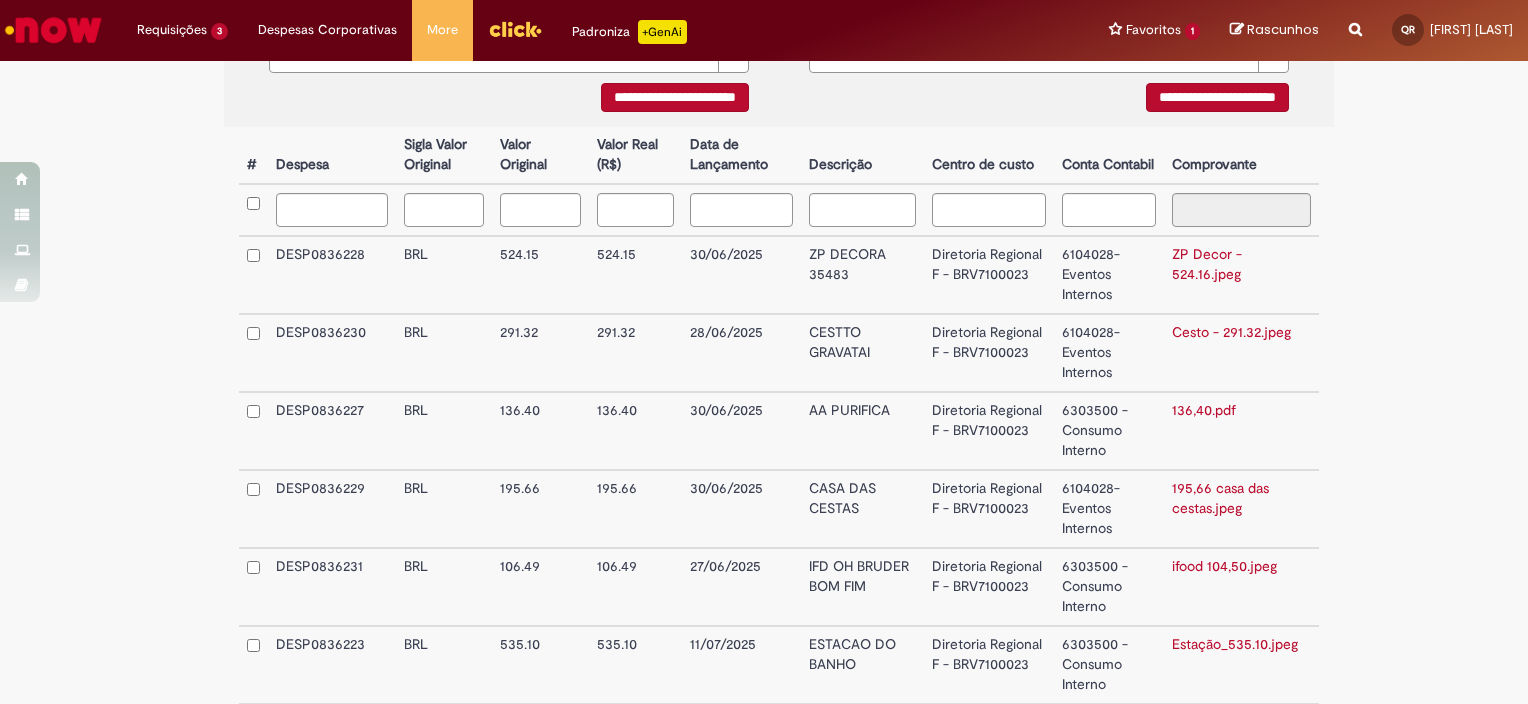 click on "CASA DAS CESTAS" at bounding box center [862, 509] 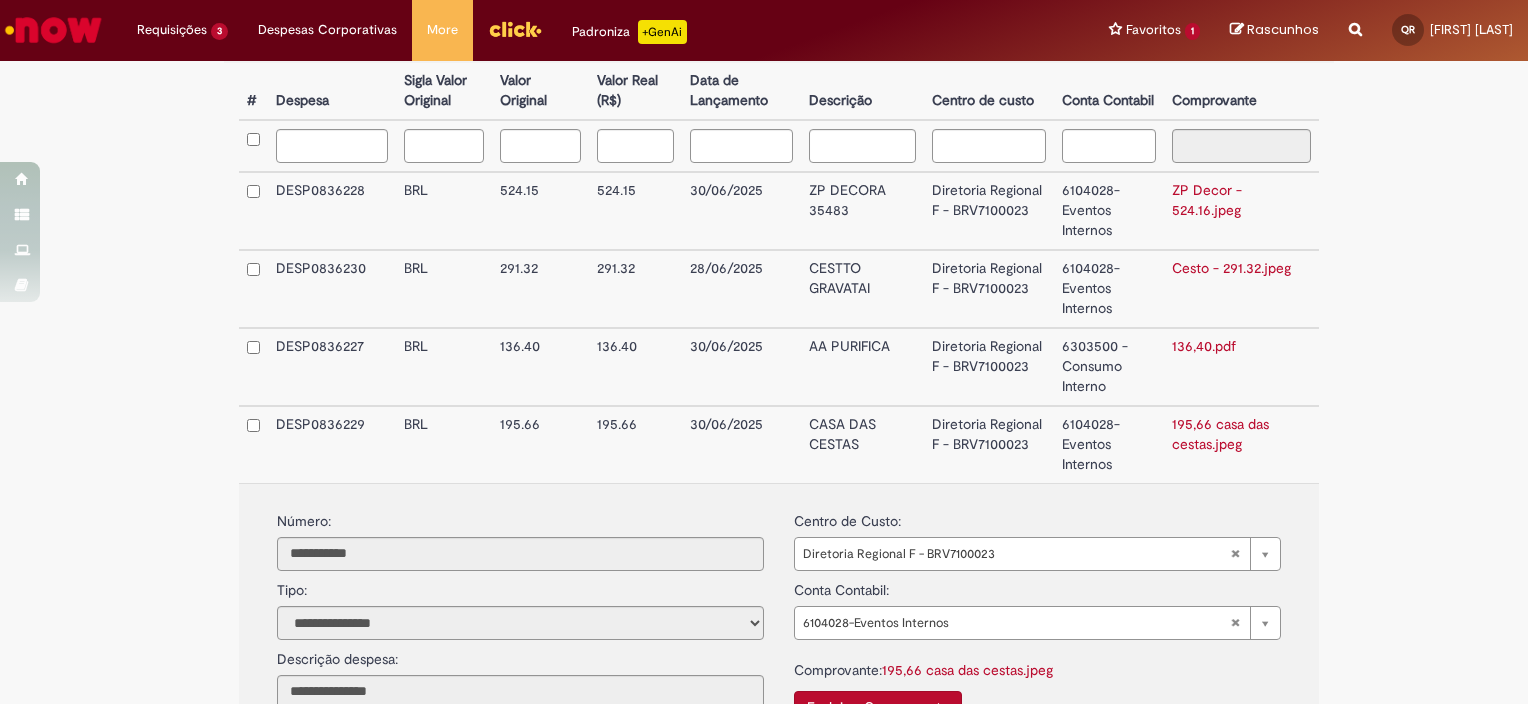 scroll, scrollTop: 600, scrollLeft: 0, axis: vertical 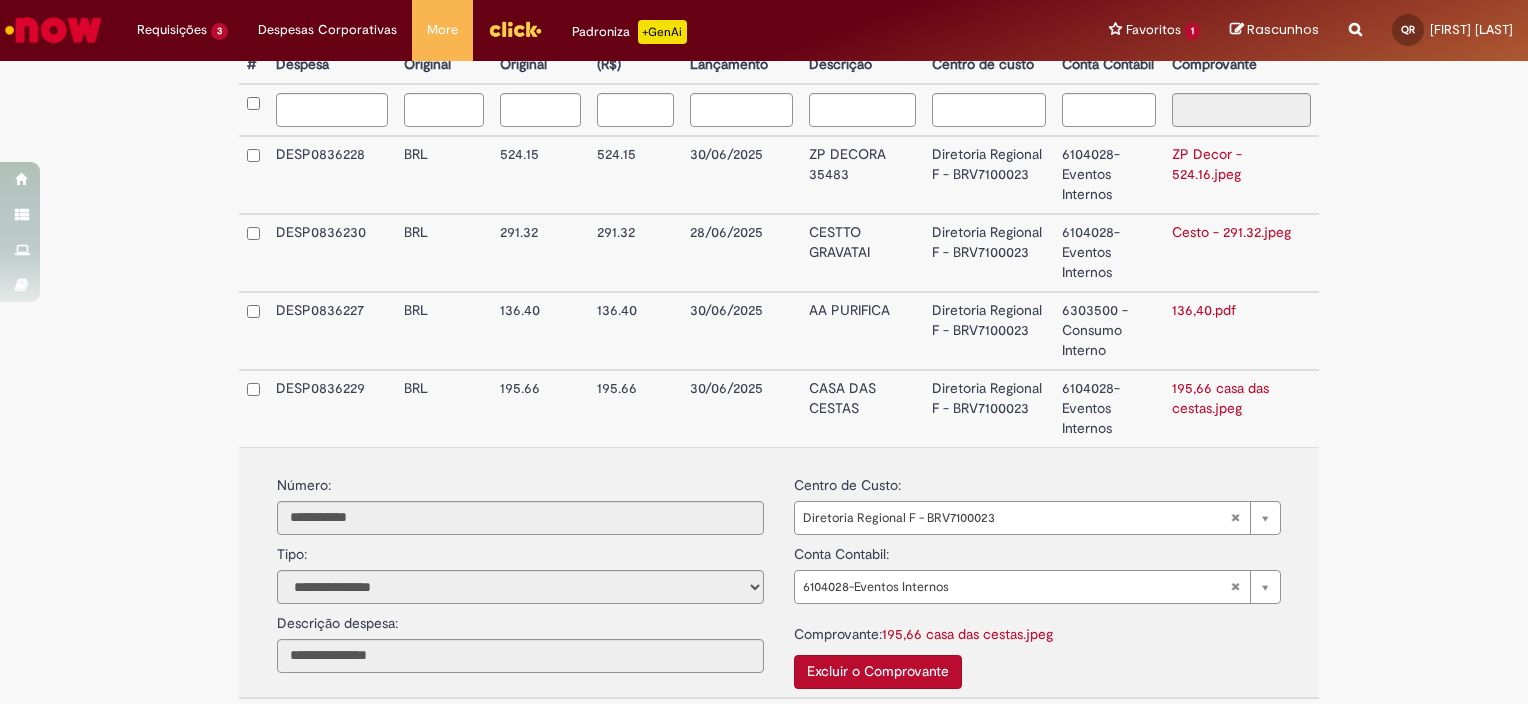 click on "CASA DAS CESTAS" at bounding box center [862, 408] 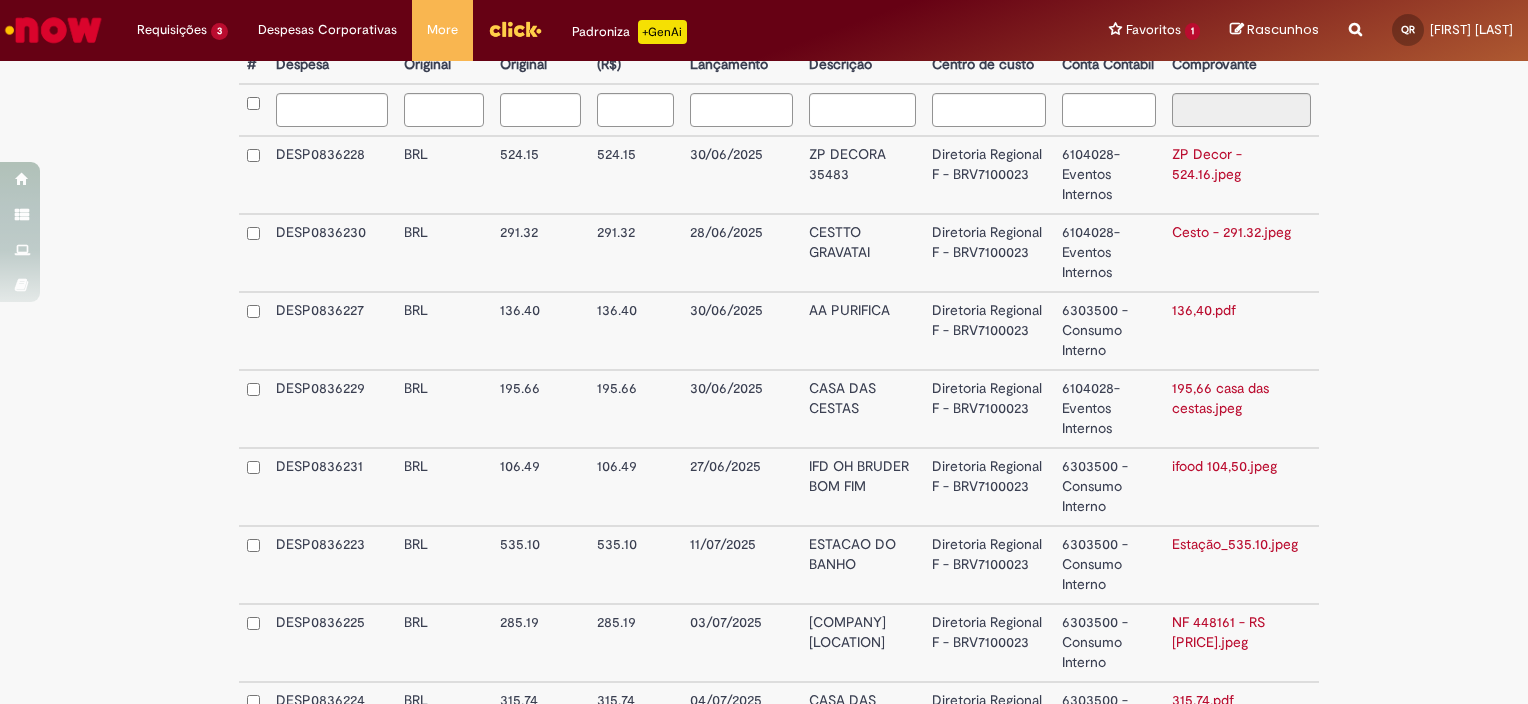 click on "6303500 - Consumo Interno" at bounding box center (1109, 565) 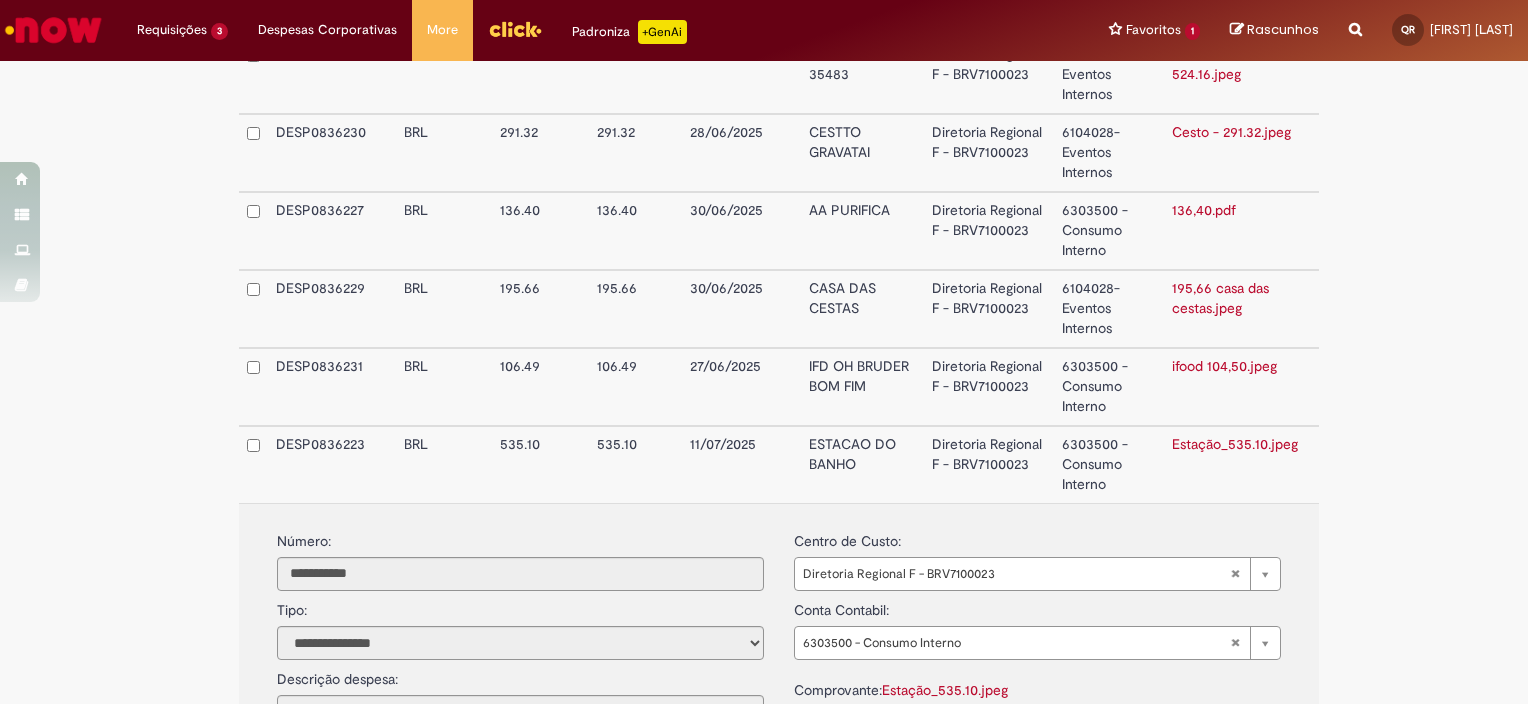 scroll, scrollTop: 800, scrollLeft: 0, axis: vertical 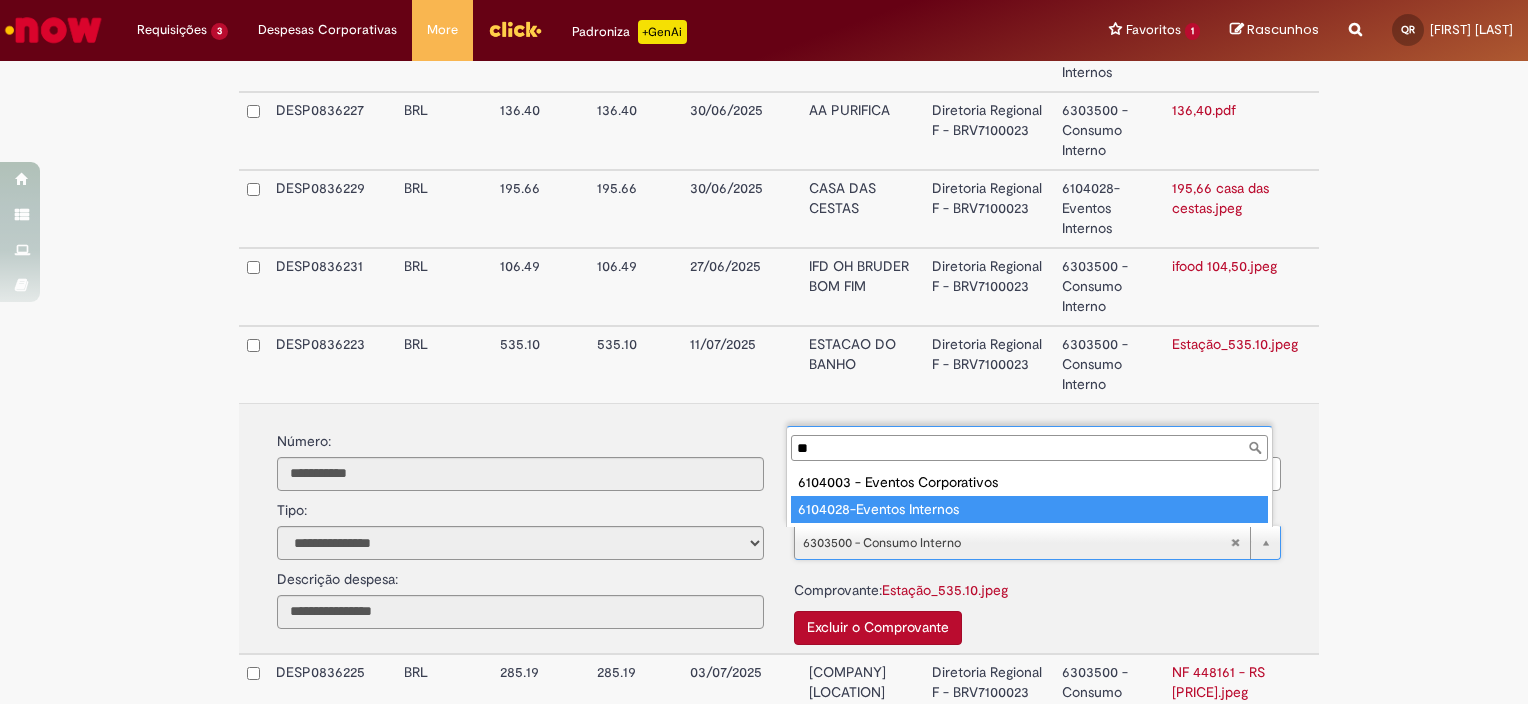 type on "**" 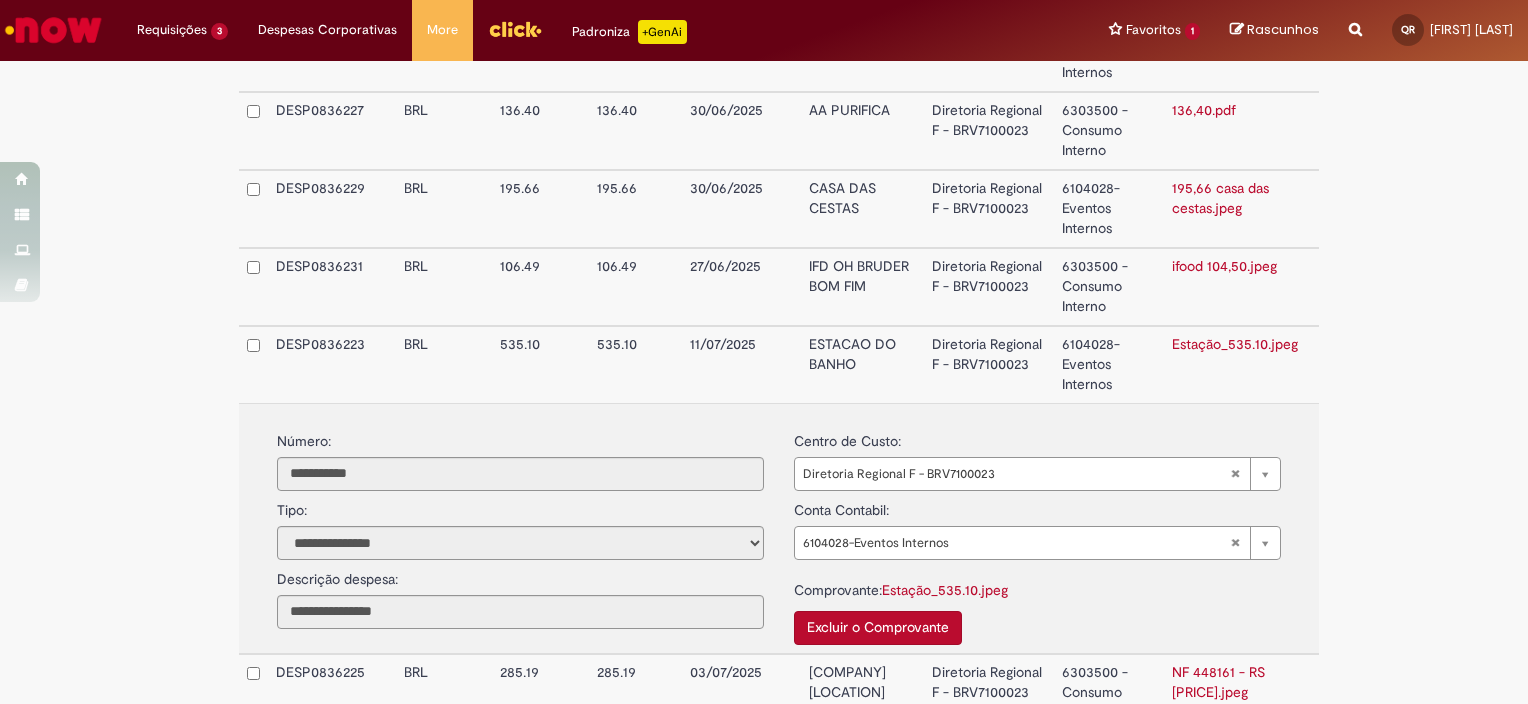 click on "ESTACAO DO BANHO" at bounding box center (862, 364) 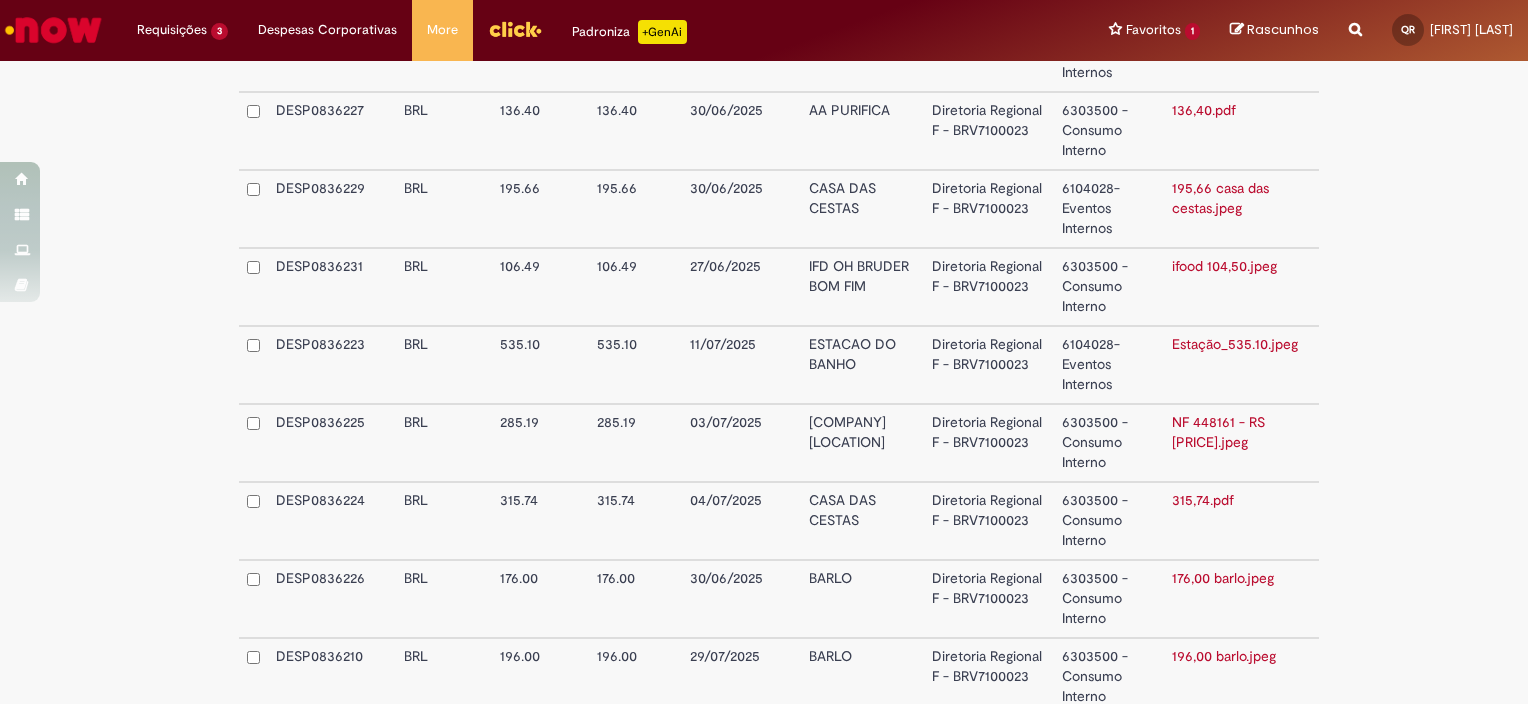 click on "CASA DAS CESTAS" at bounding box center (862, 521) 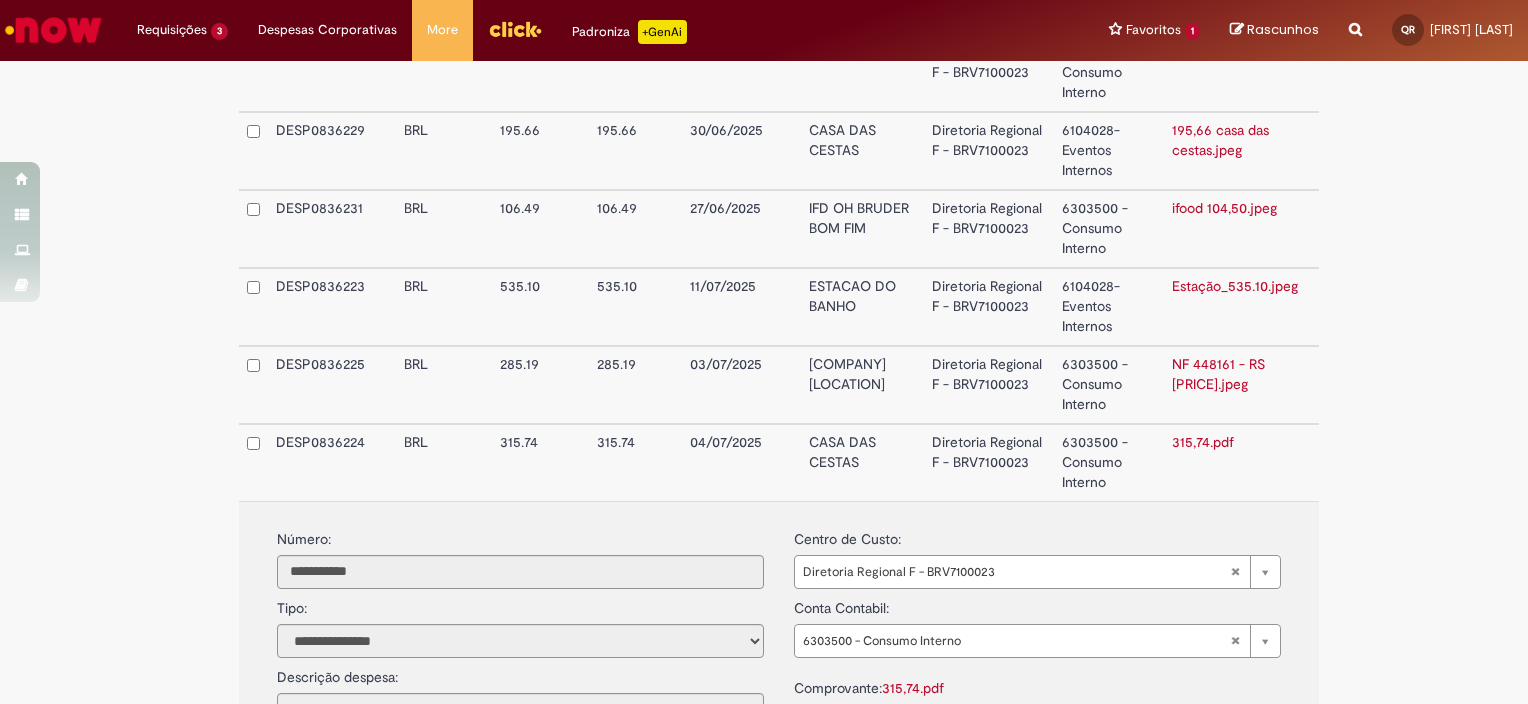 scroll, scrollTop: 900, scrollLeft: 0, axis: vertical 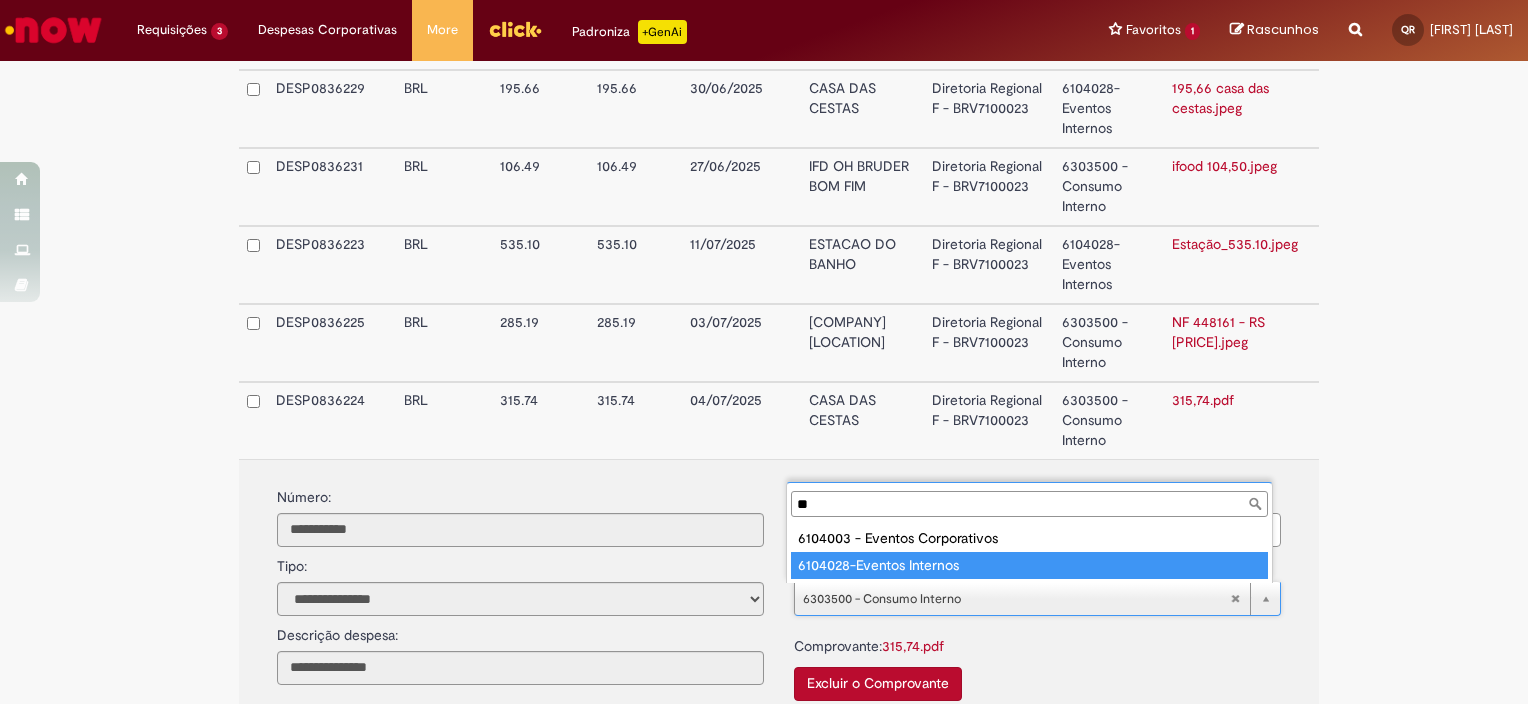 type on "**" 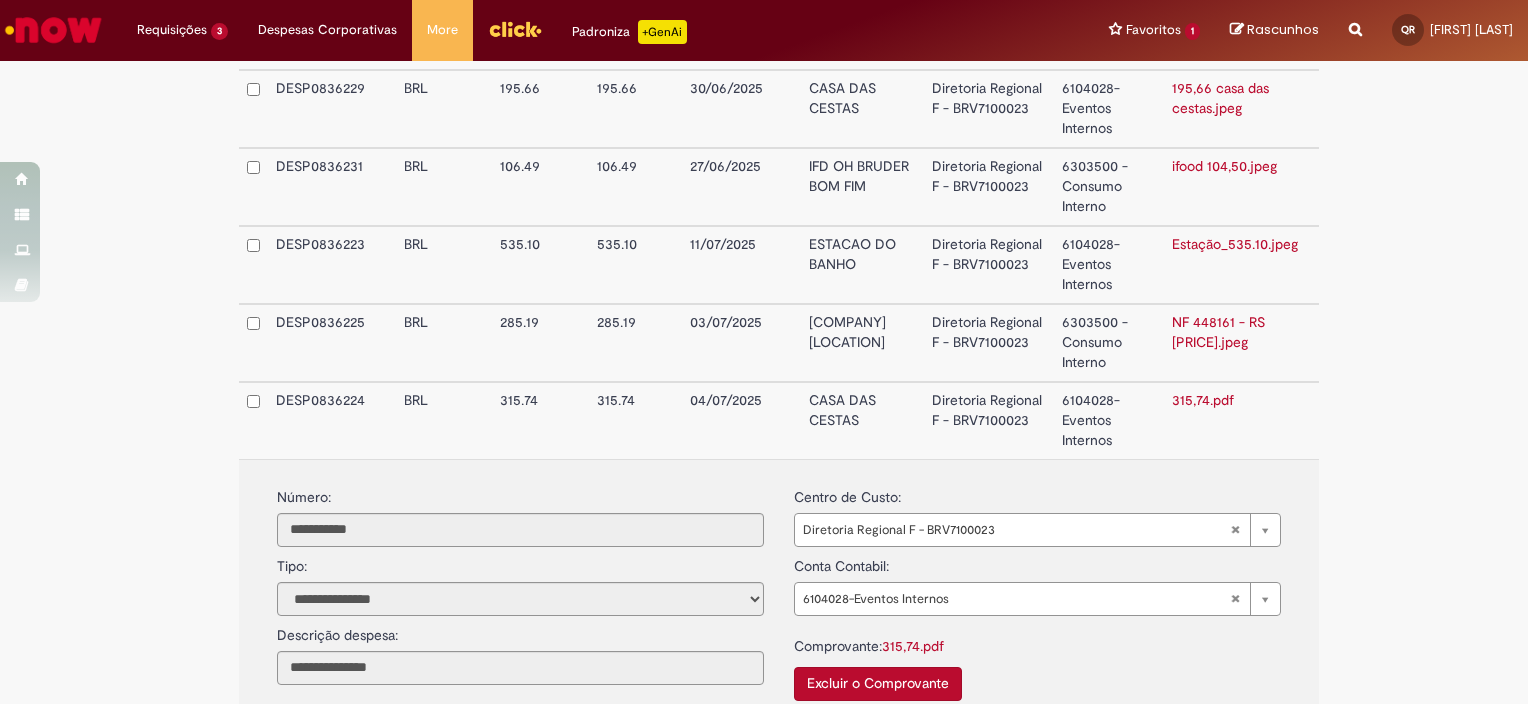 click on "CASA DAS CESTAS" at bounding box center [862, 420] 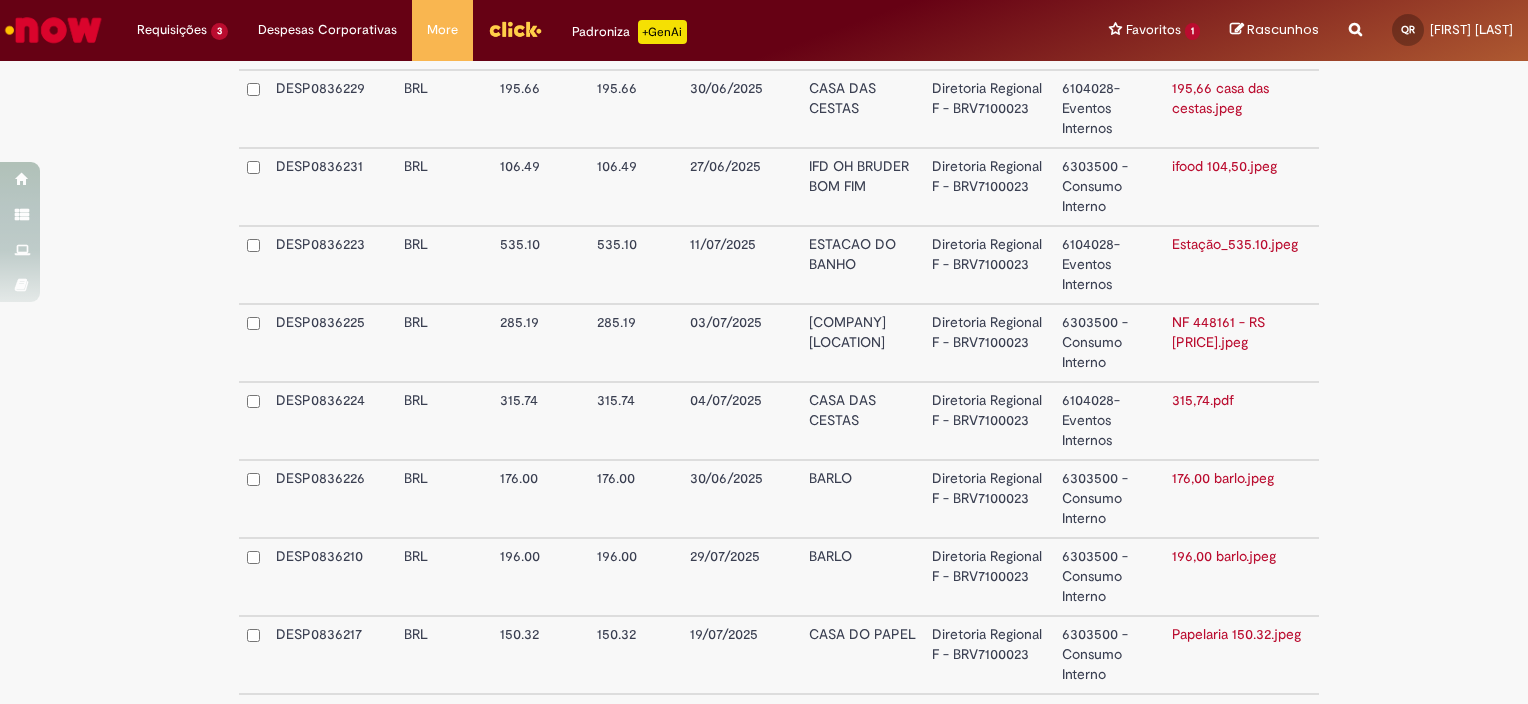 click on "BARLO" at bounding box center (862, 499) 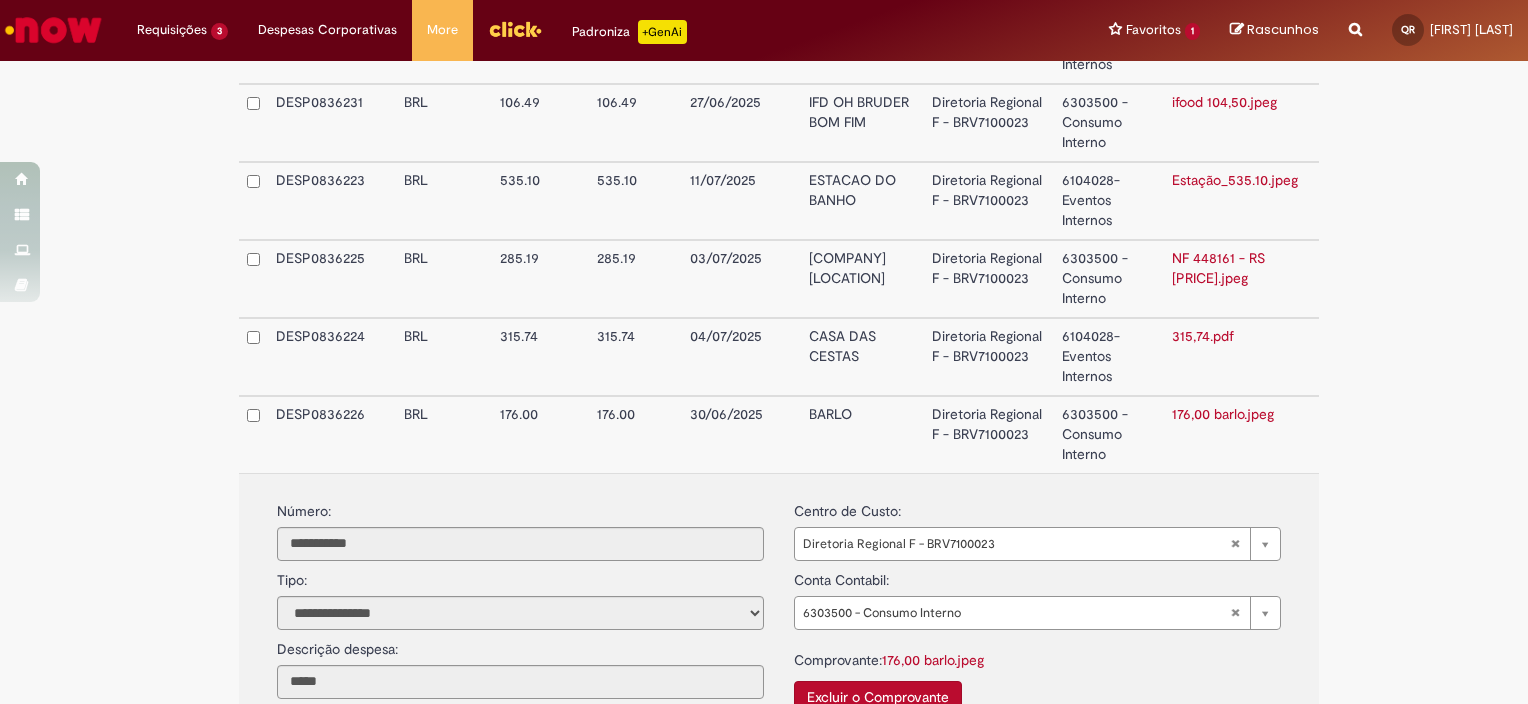 scroll, scrollTop: 1000, scrollLeft: 0, axis: vertical 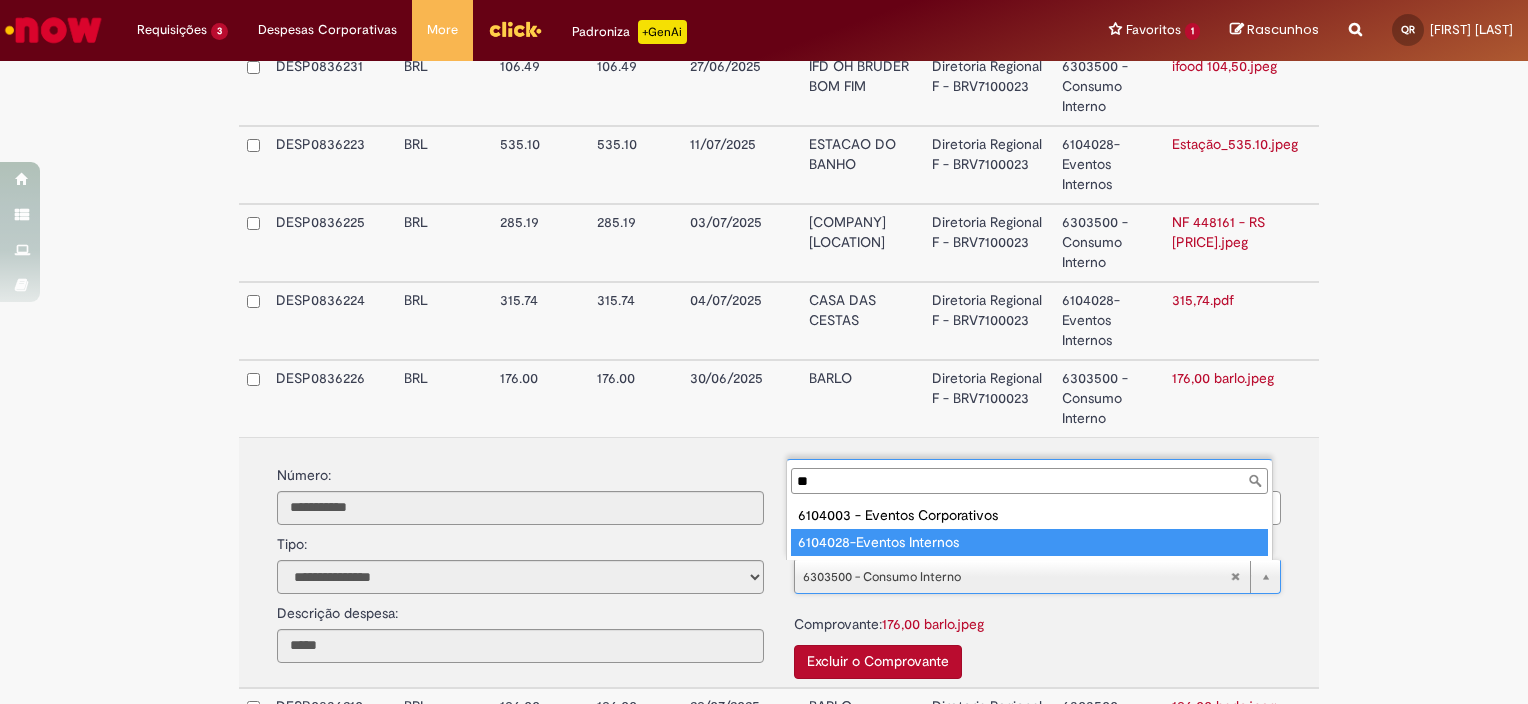 type on "**" 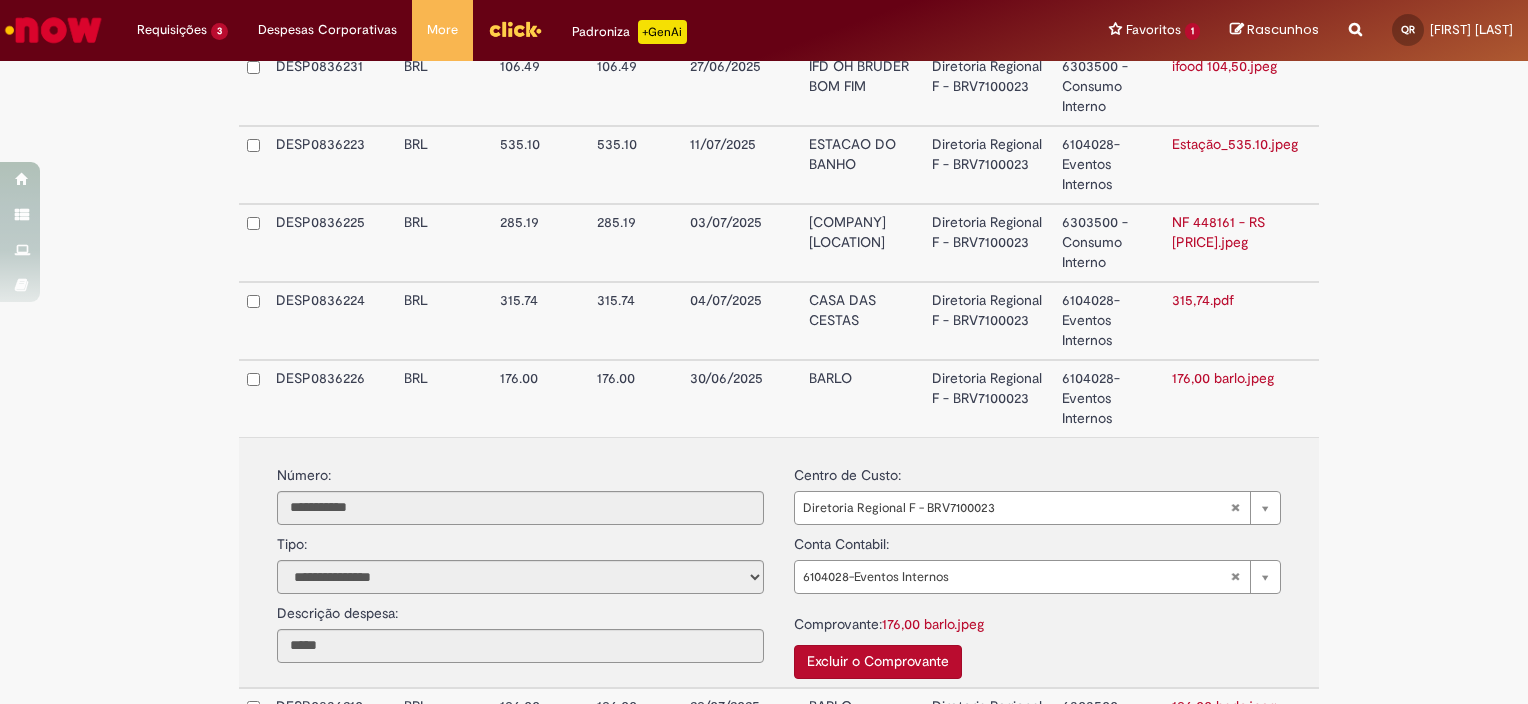 click on "BARLO" at bounding box center (862, 398) 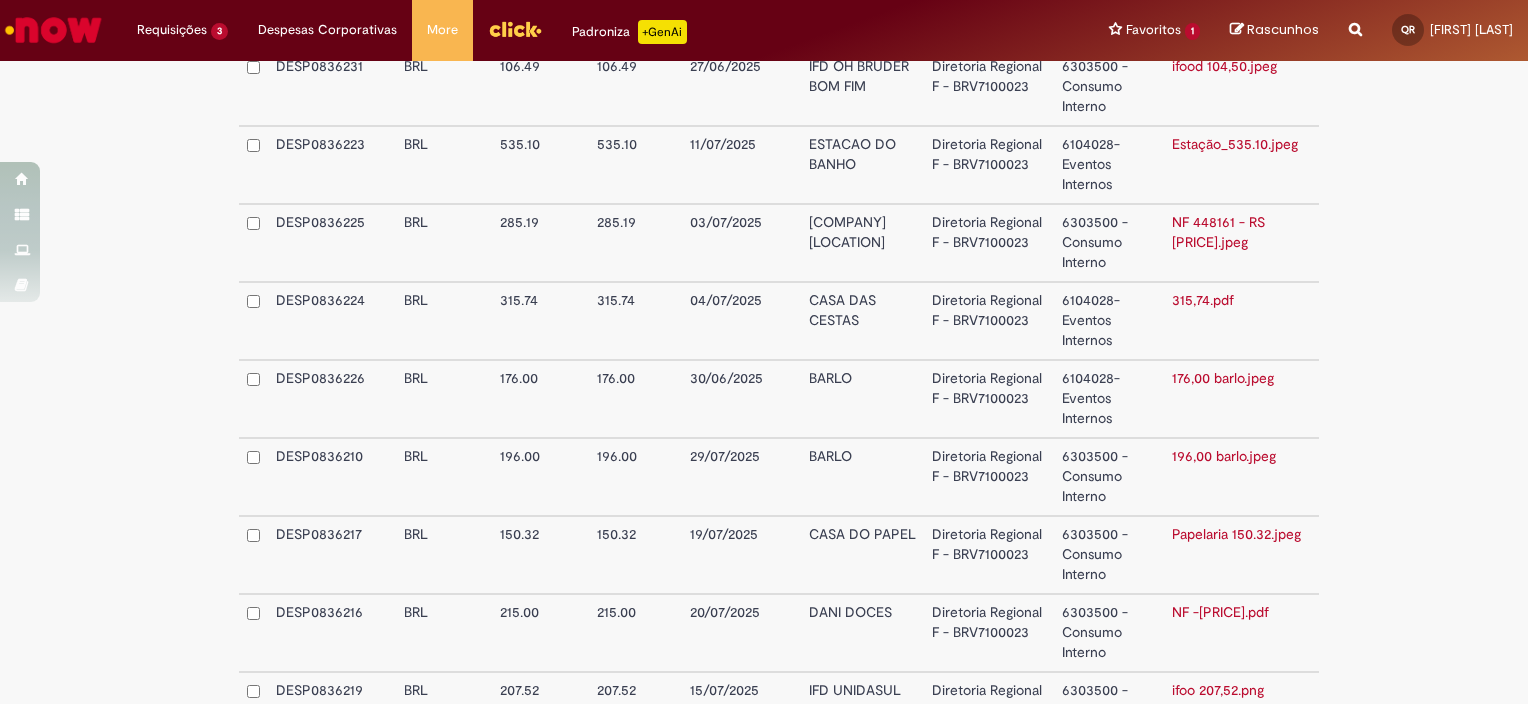 click on "BARLO" at bounding box center [862, 477] 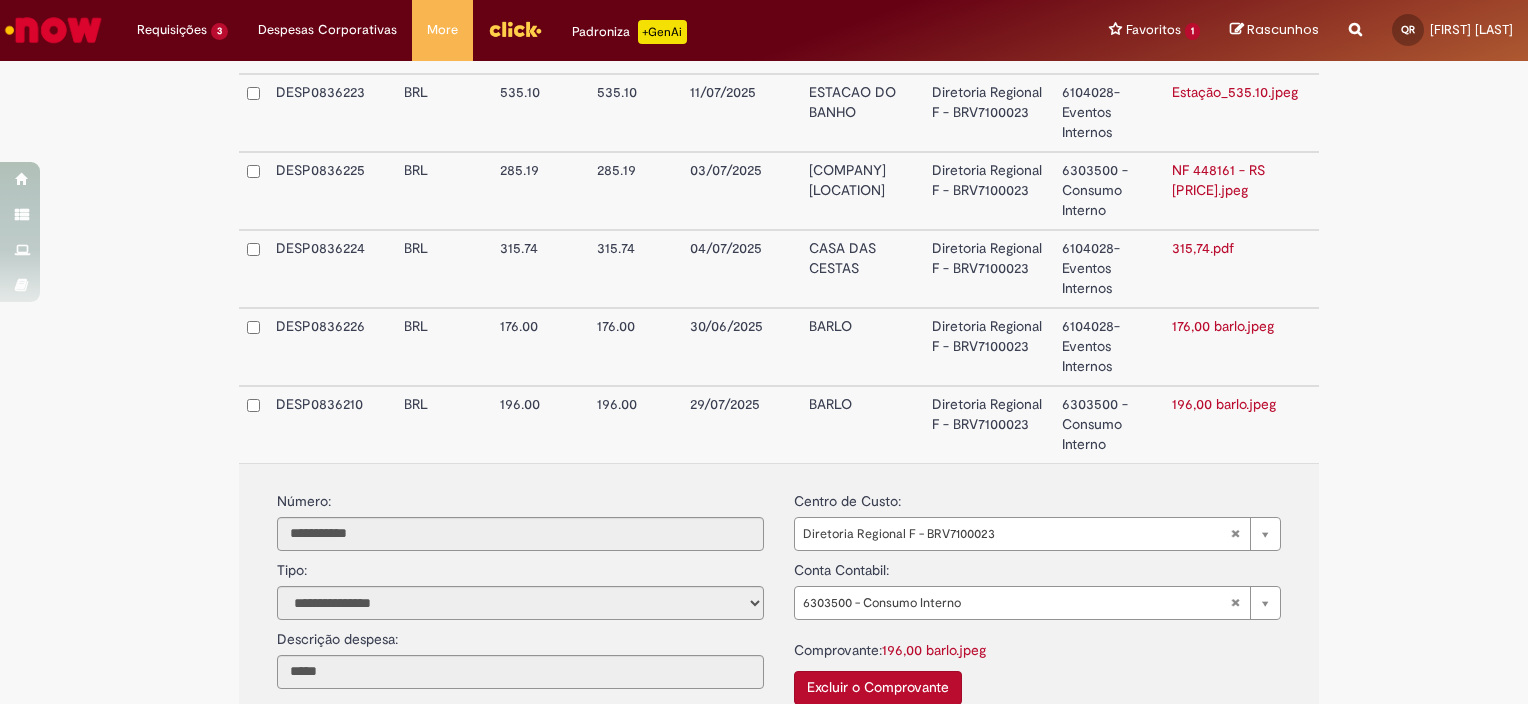 scroll, scrollTop: 1100, scrollLeft: 0, axis: vertical 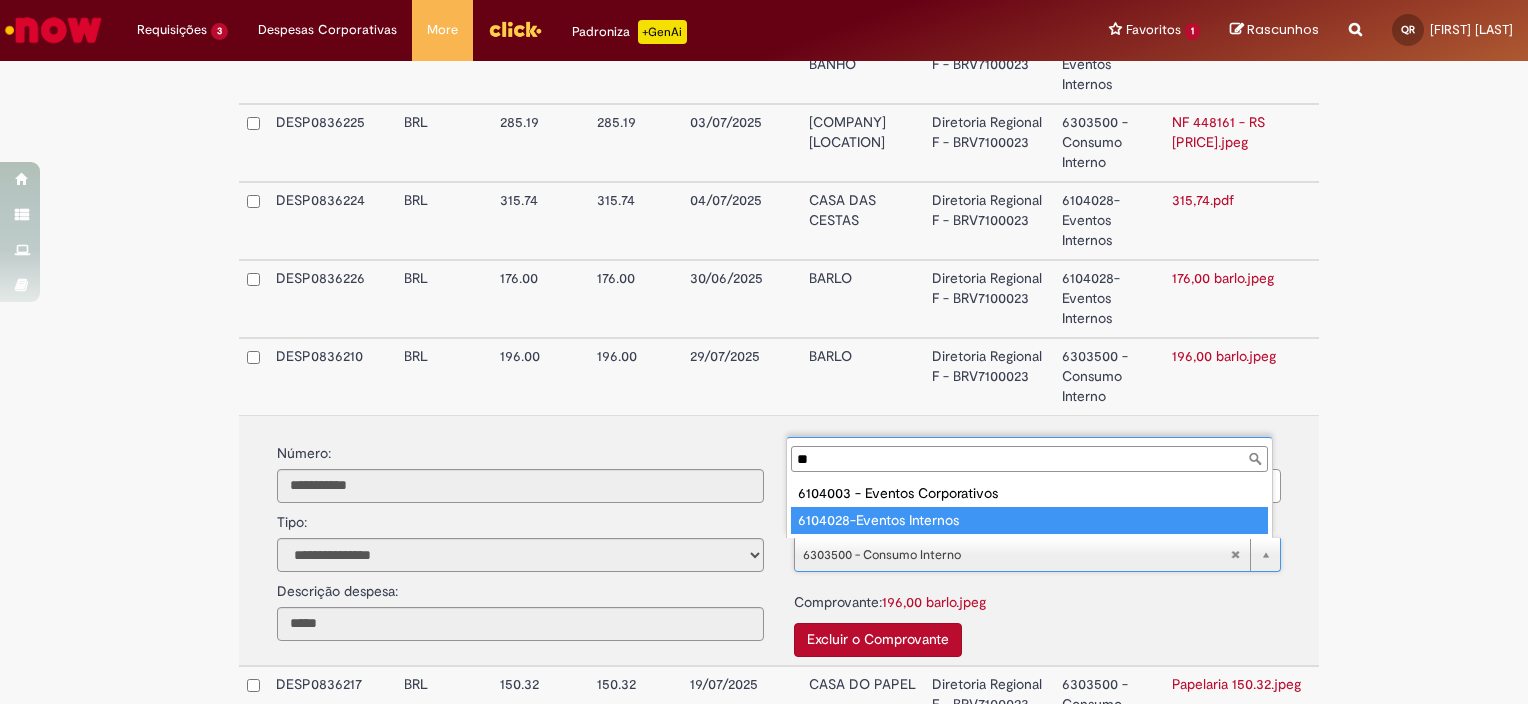 type on "**" 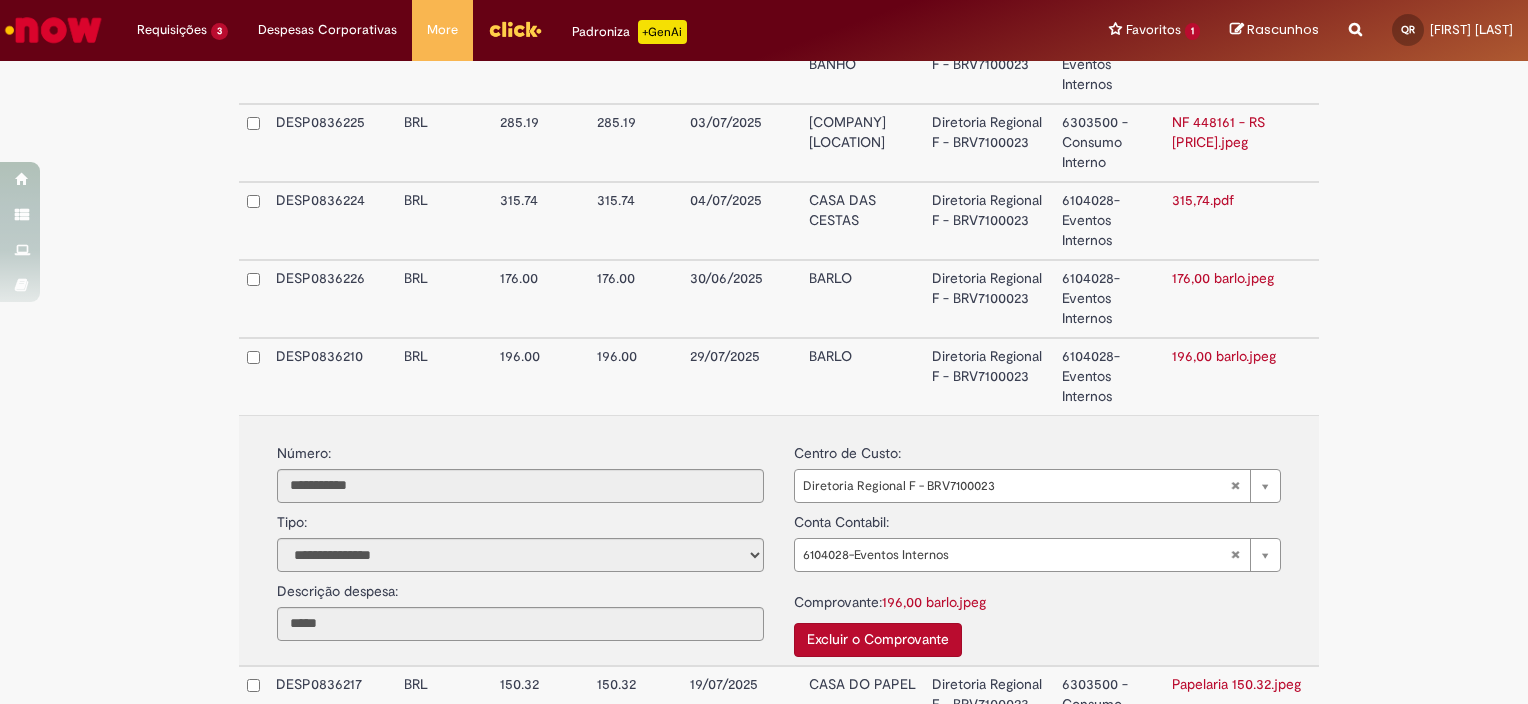 click on "BARLO" at bounding box center [862, 376] 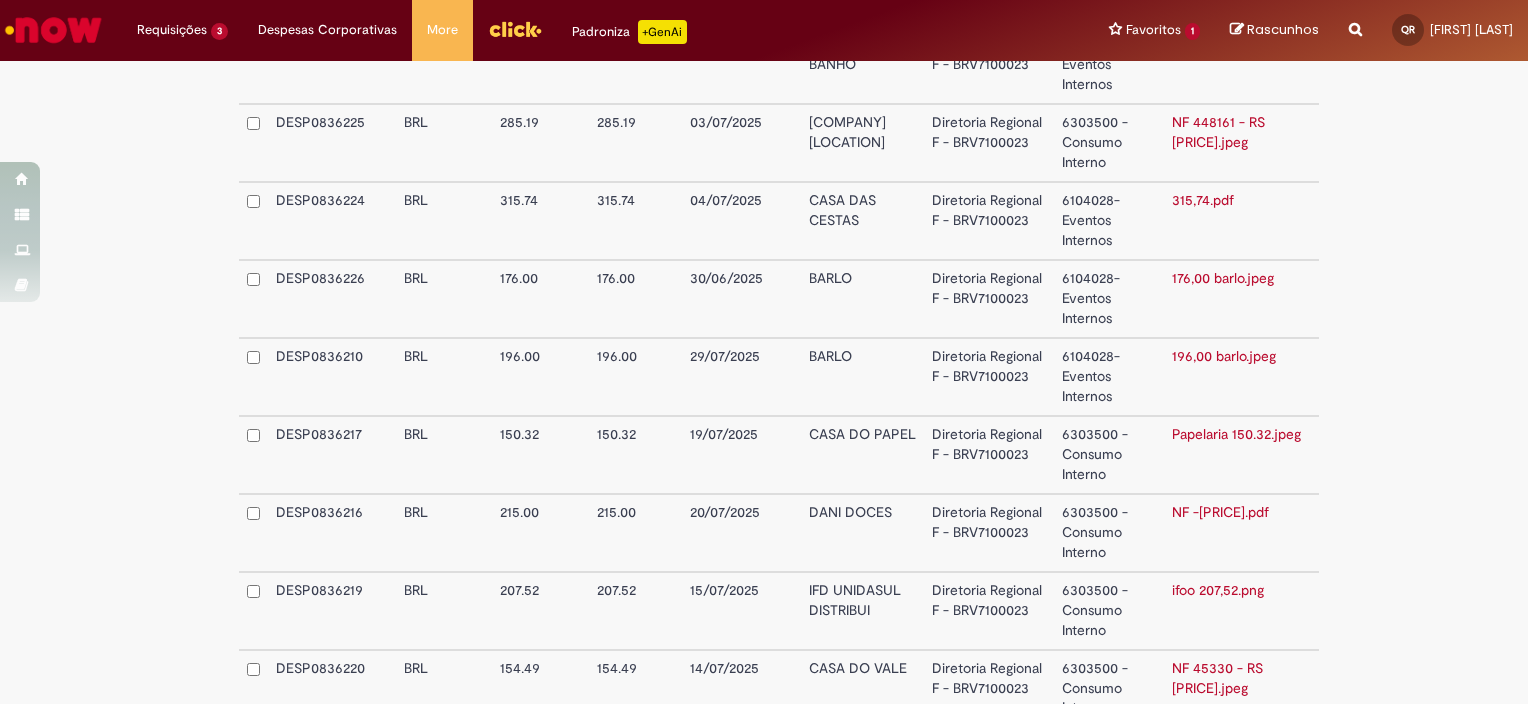 click on "BARLO" at bounding box center [862, 299] 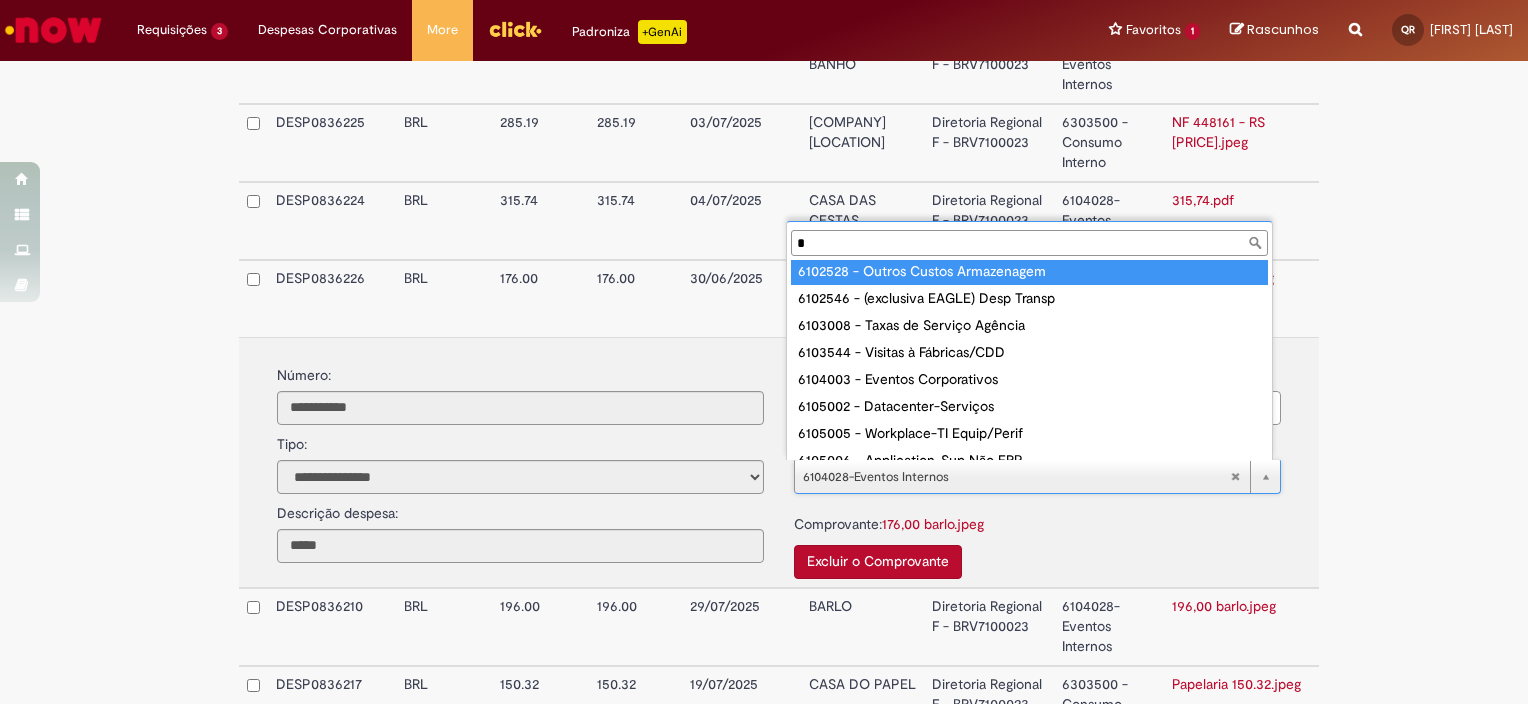 scroll, scrollTop: 598, scrollLeft: 0, axis: vertical 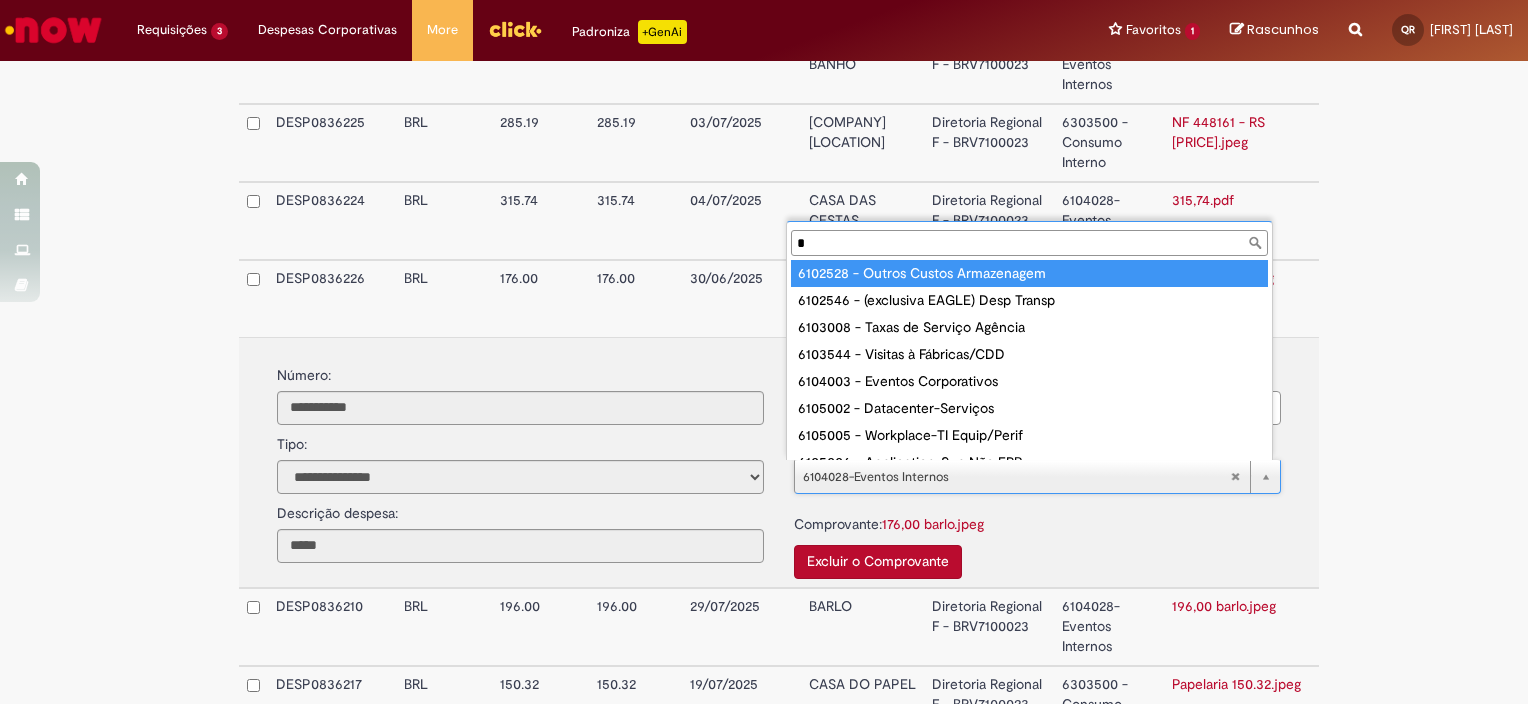 drag, startPoint x: 843, startPoint y: 245, endPoint x: 765, endPoint y: 245, distance: 78 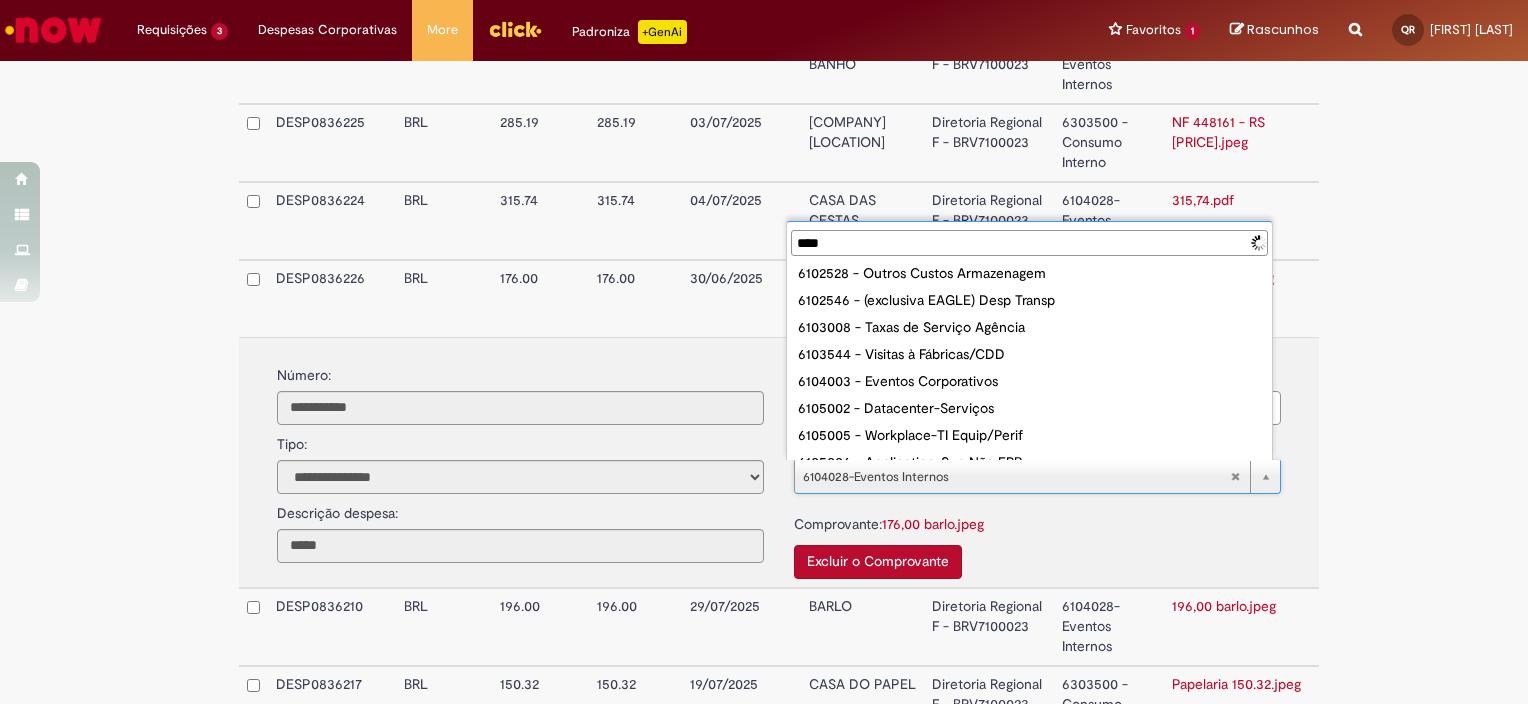 scroll, scrollTop: 0, scrollLeft: 0, axis: both 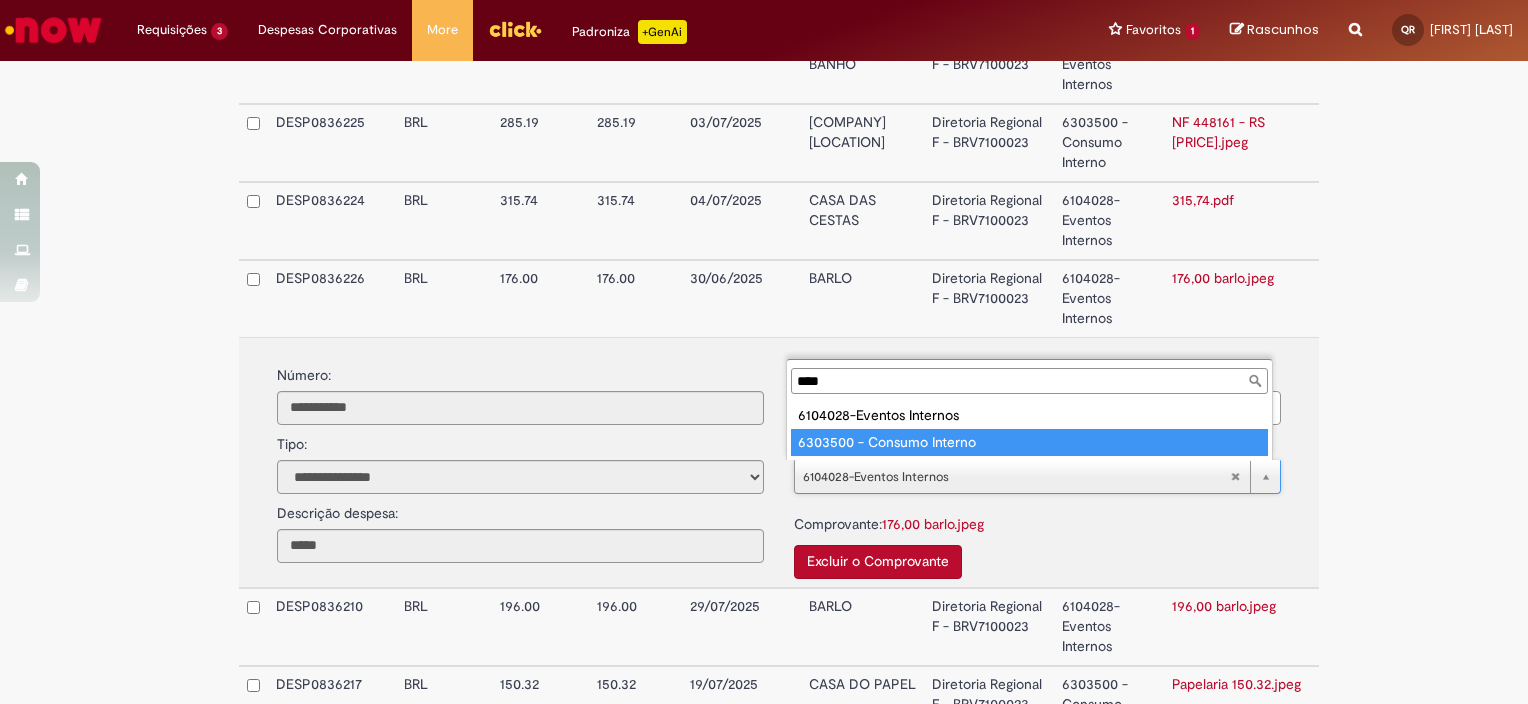 type on "****" 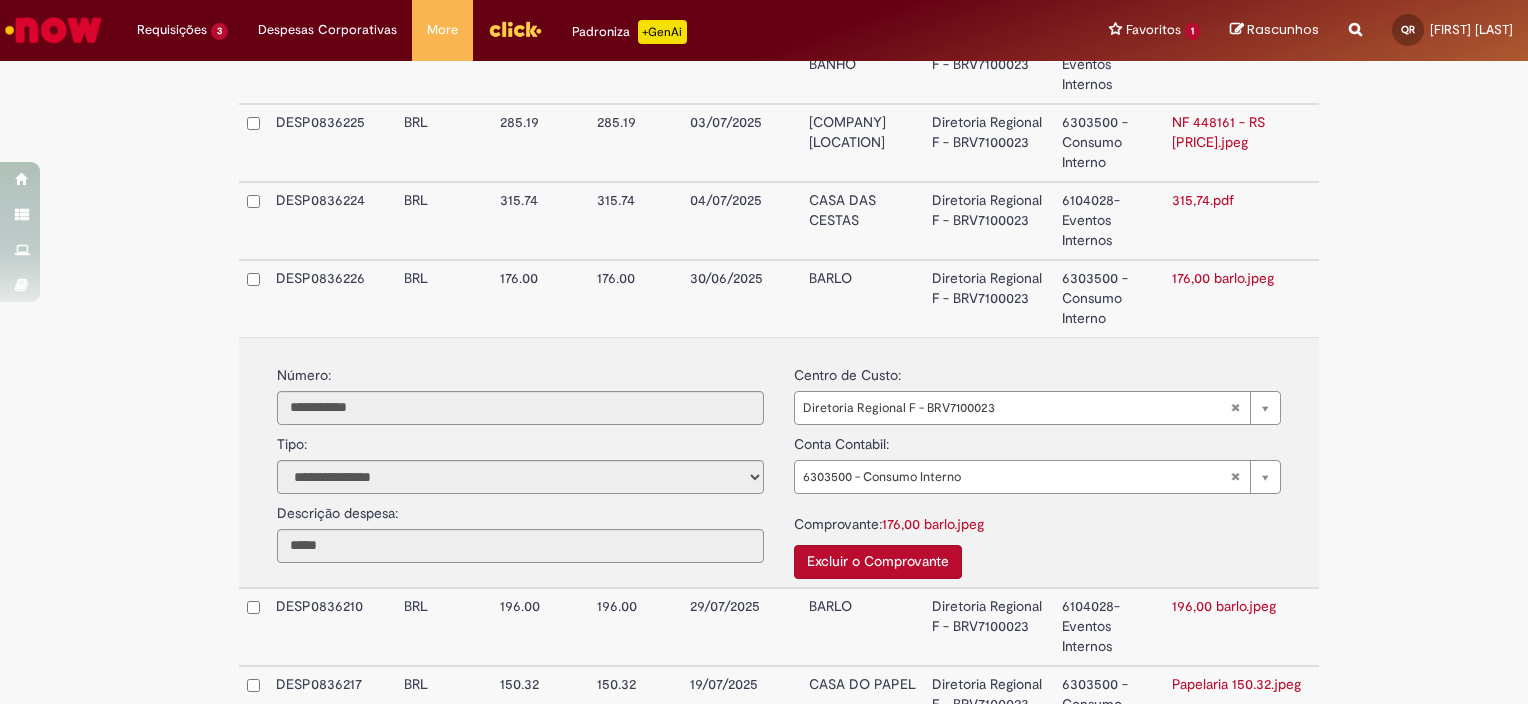 click on "BARLO" at bounding box center (862, 298) 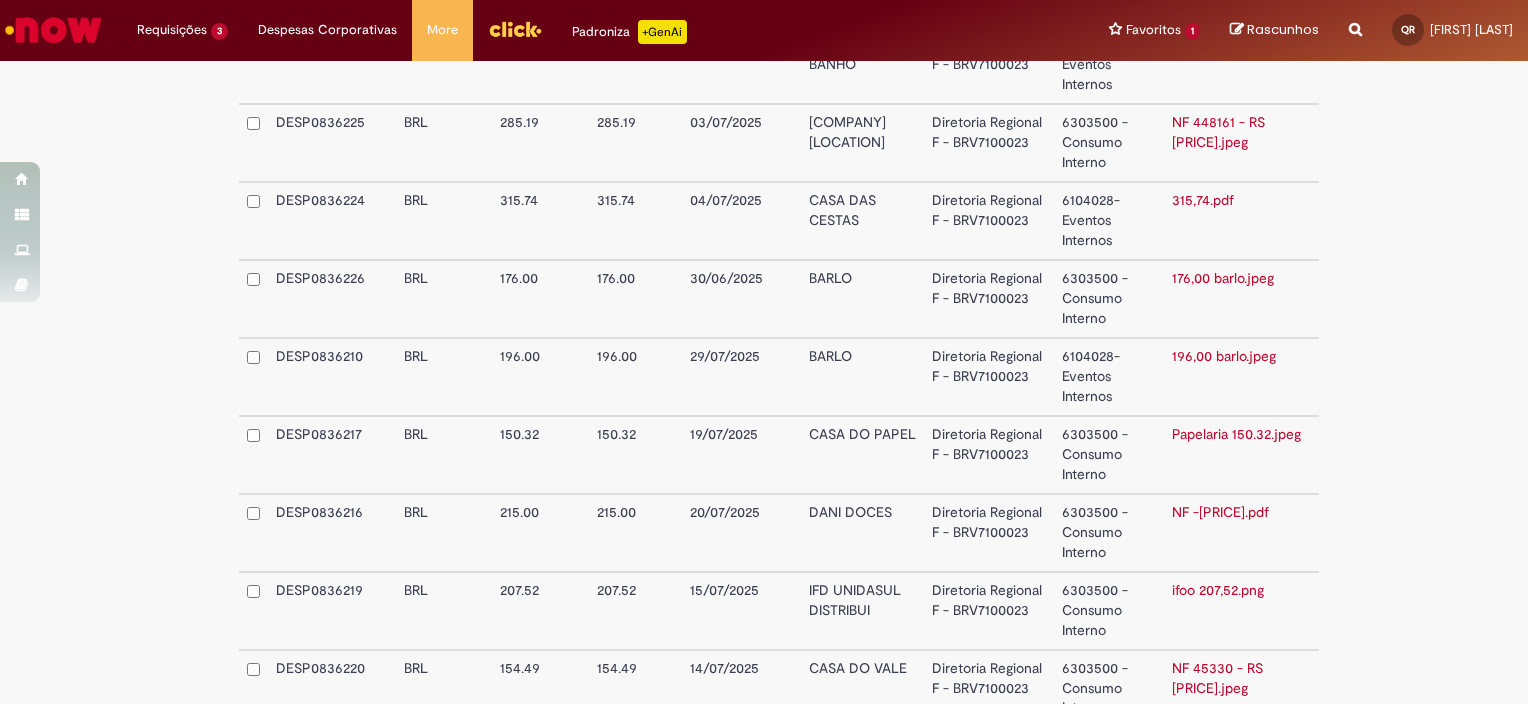 click on "BARLO" at bounding box center (862, 299) 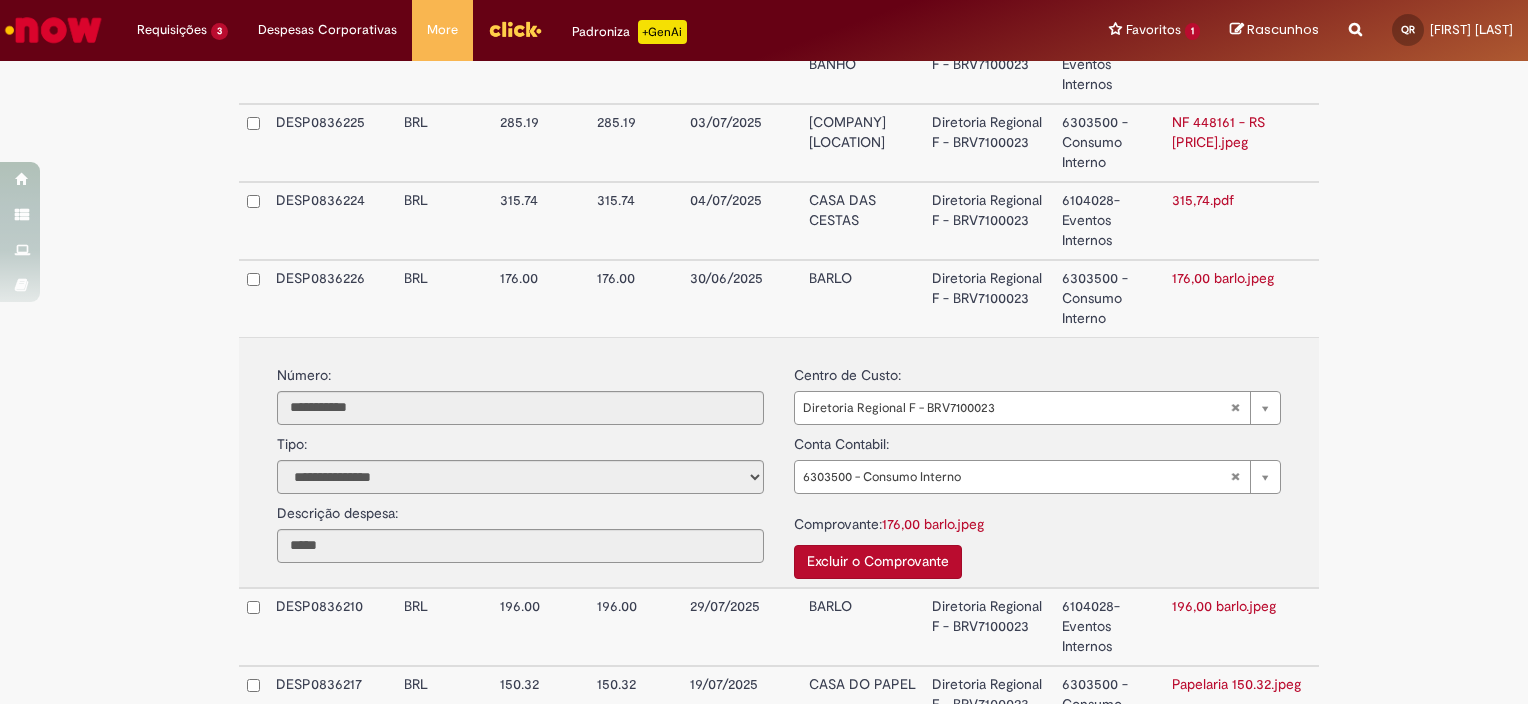 click on "BARLO" at bounding box center (862, 298) 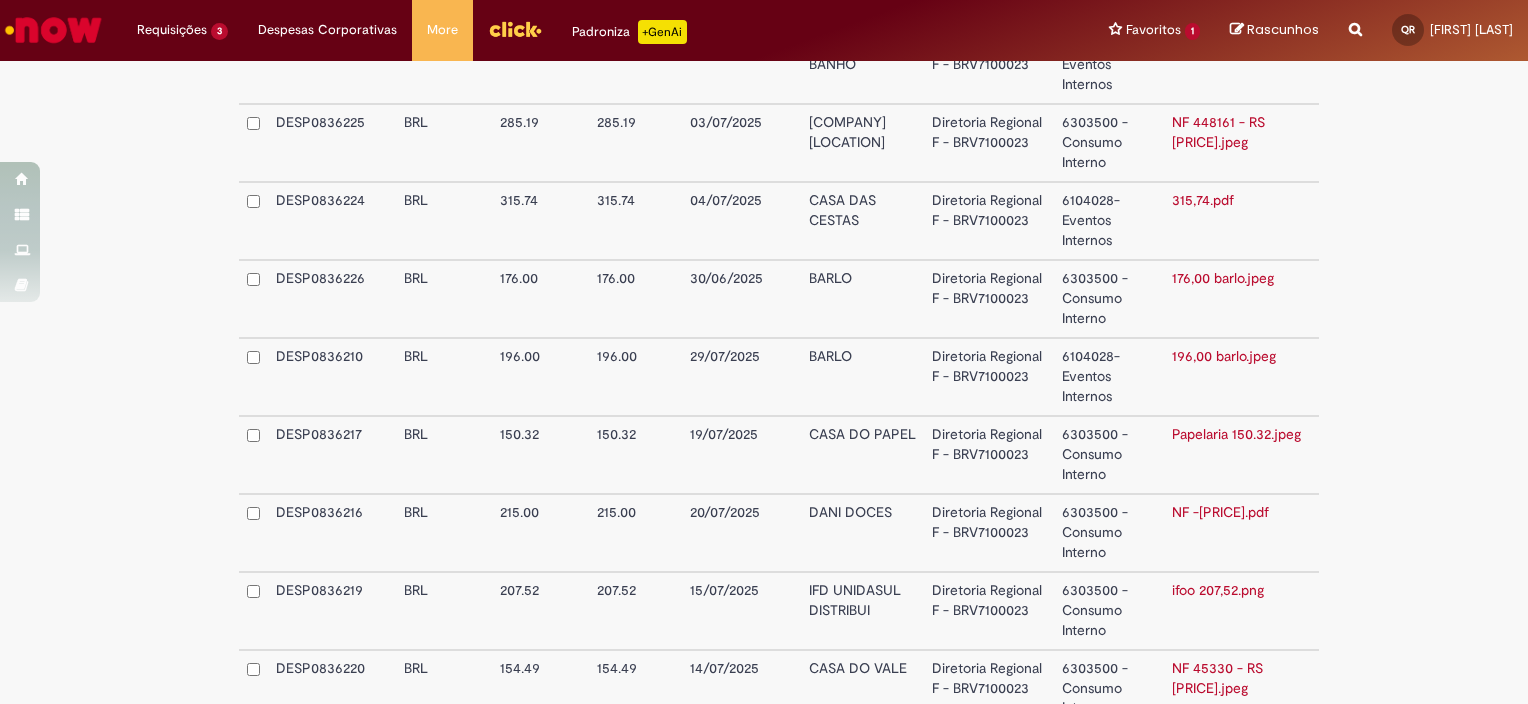 click on "BARLO" at bounding box center [862, 377] 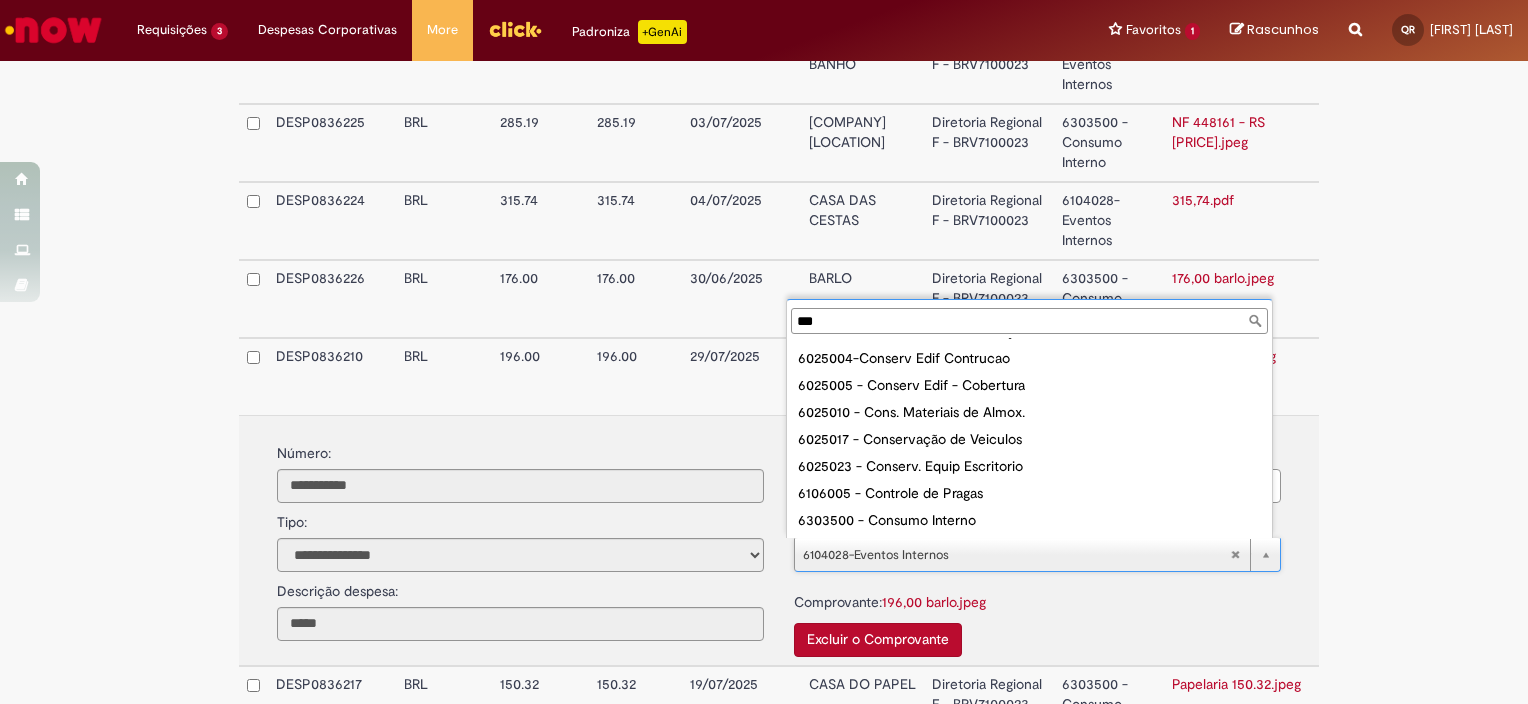 scroll, scrollTop: 0, scrollLeft: 0, axis: both 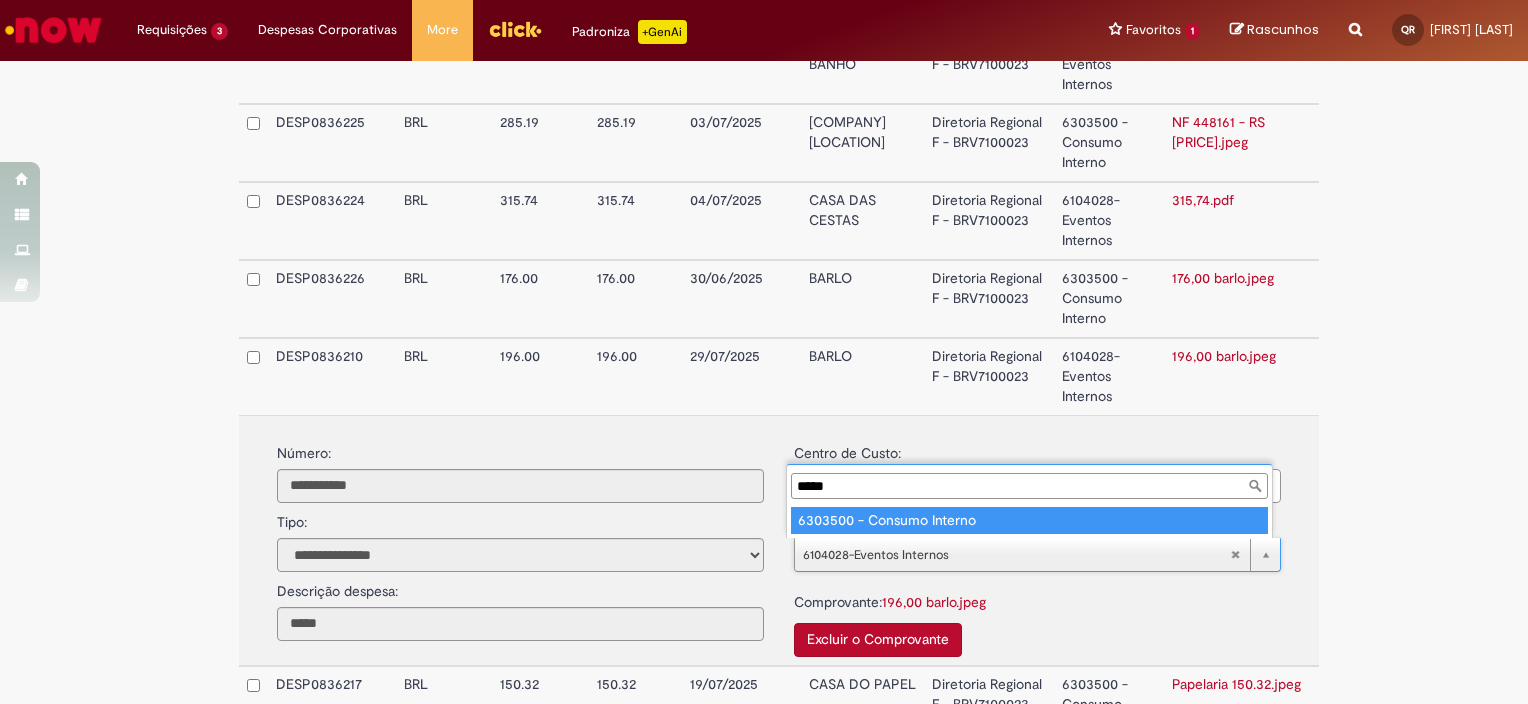 type on "*****" 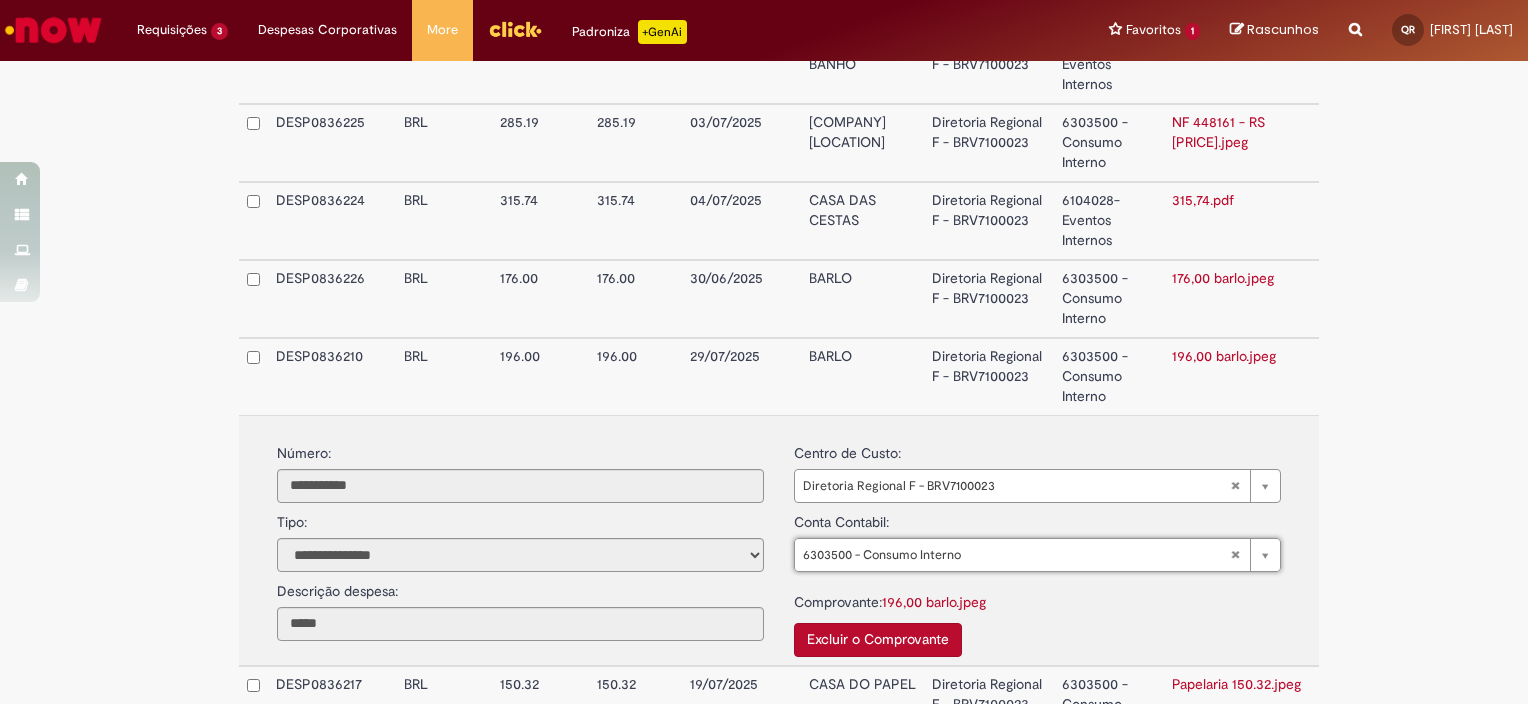 click on "BARLO" at bounding box center (862, 376) 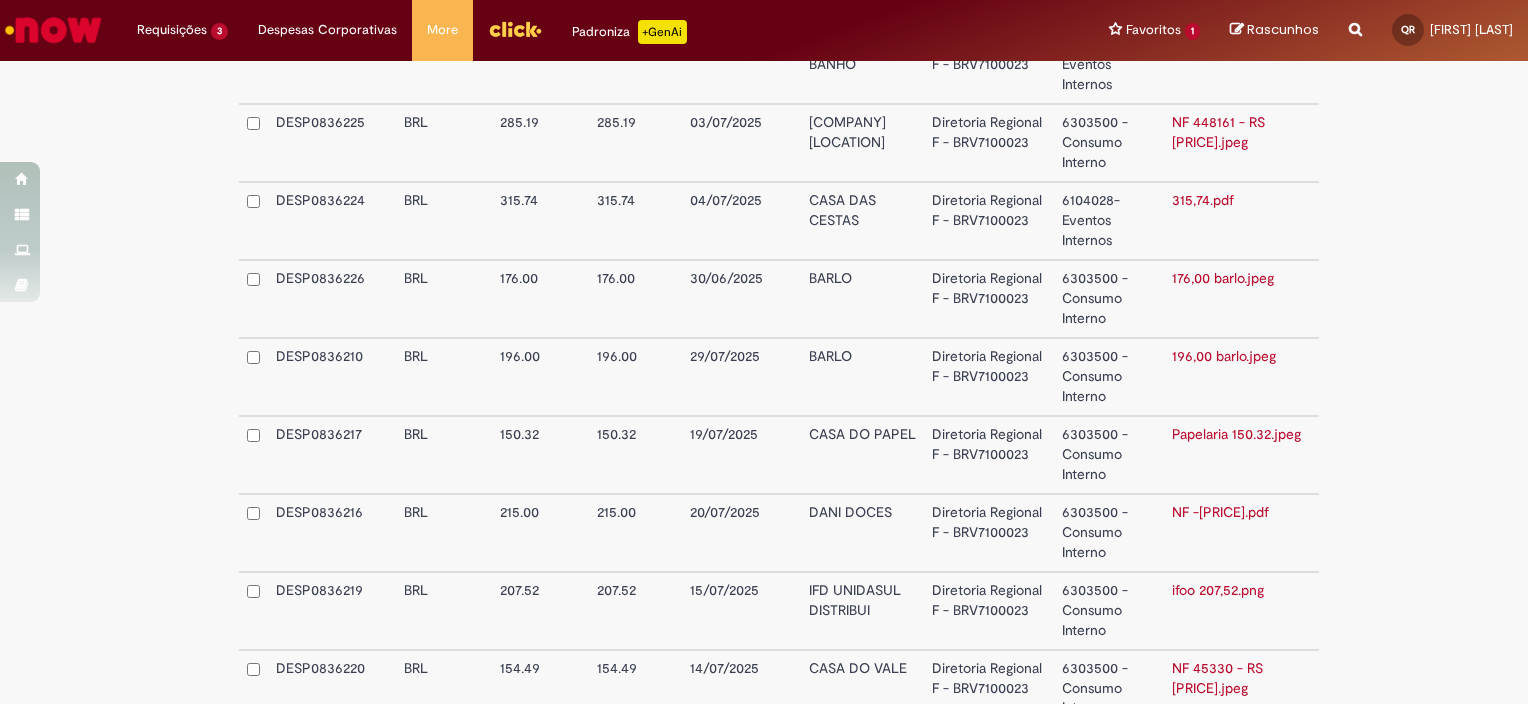 click on "CASA DO PAPEL" at bounding box center [862, 455] 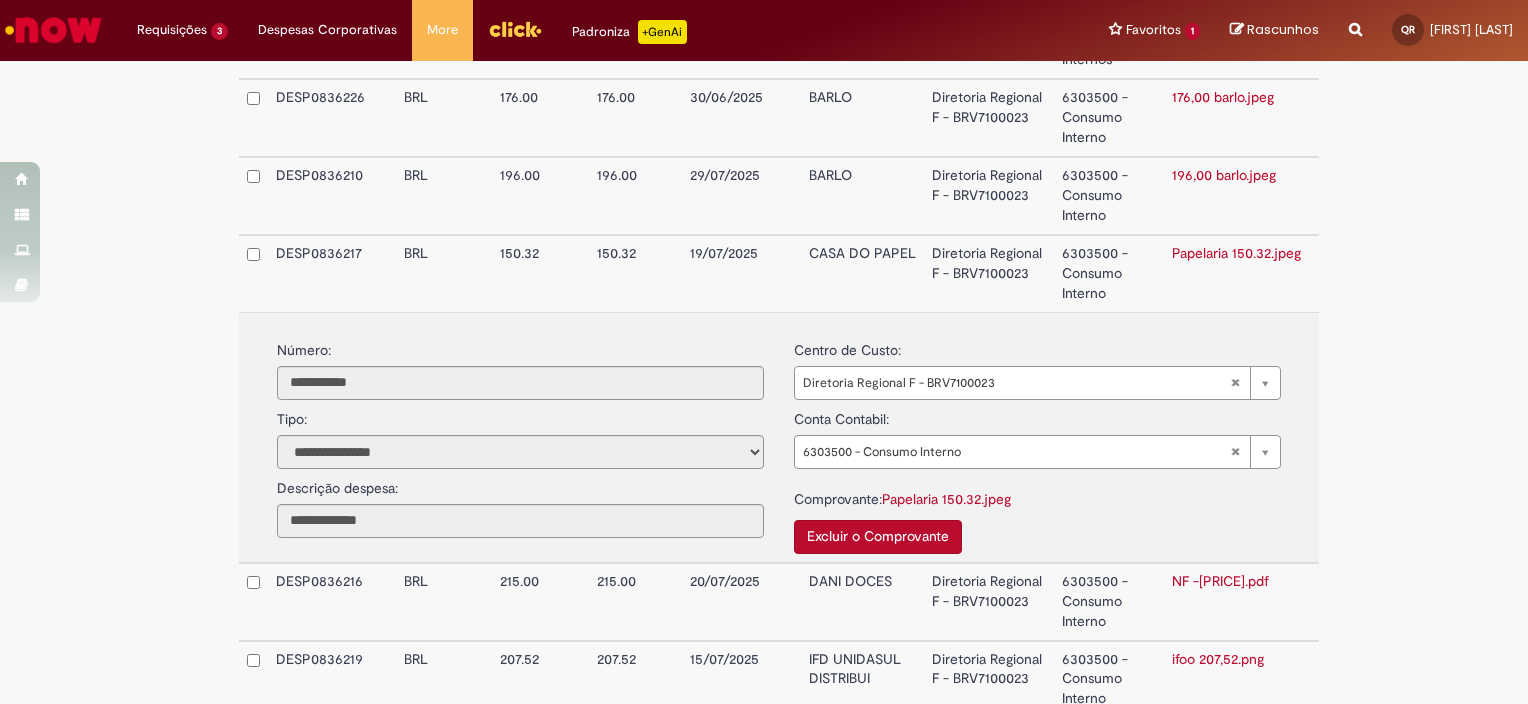 scroll, scrollTop: 1300, scrollLeft: 0, axis: vertical 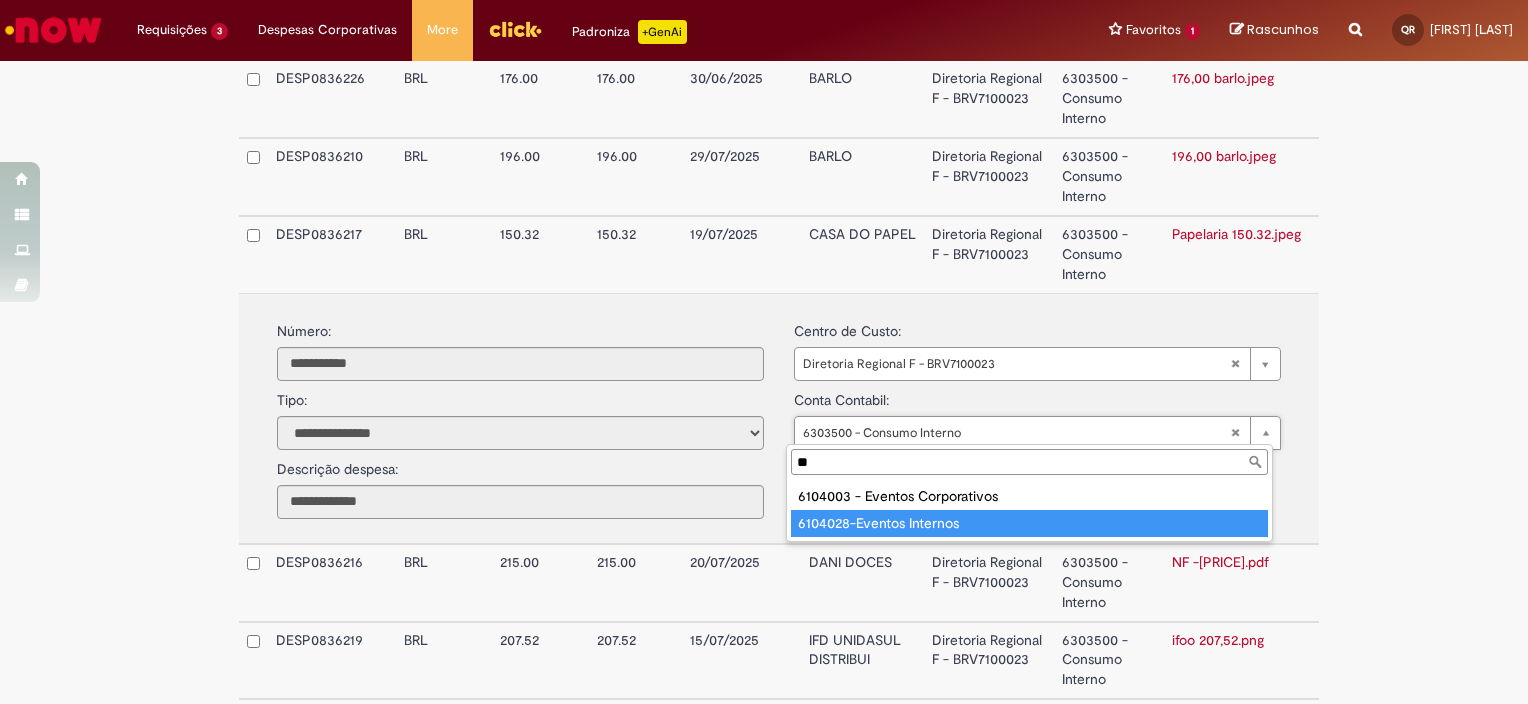 type on "**" 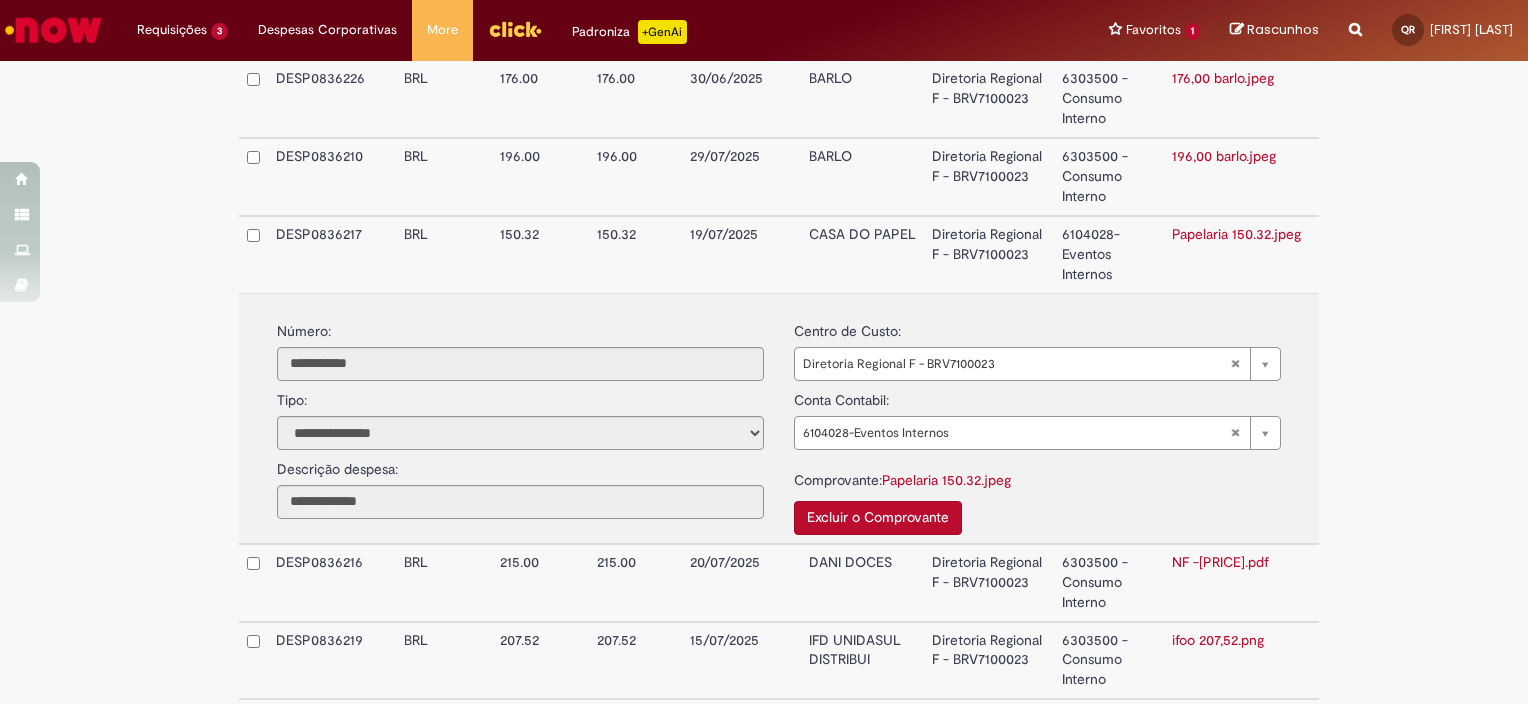 click on "CASA DO PAPEL" at bounding box center (862, 254) 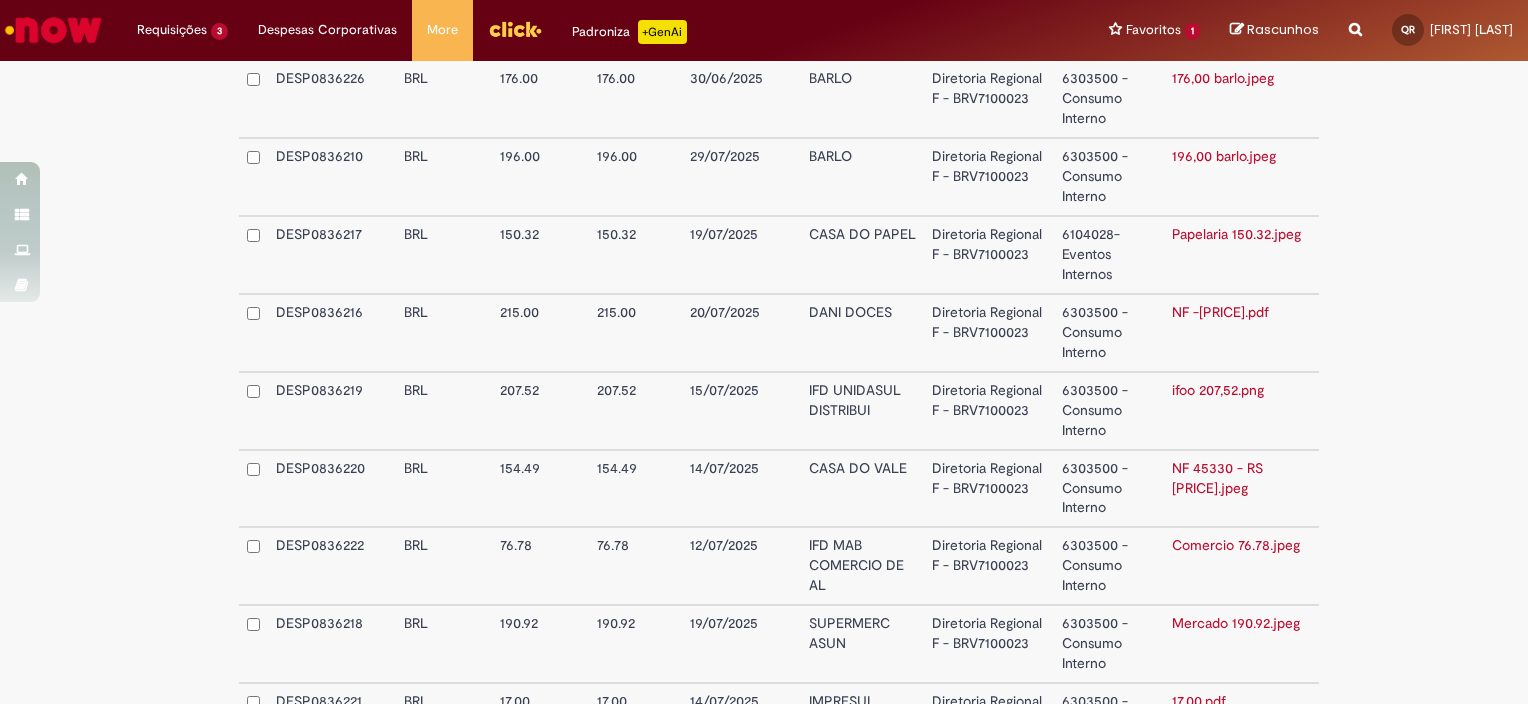 click on "DANI DOCES" at bounding box center (862, 333) 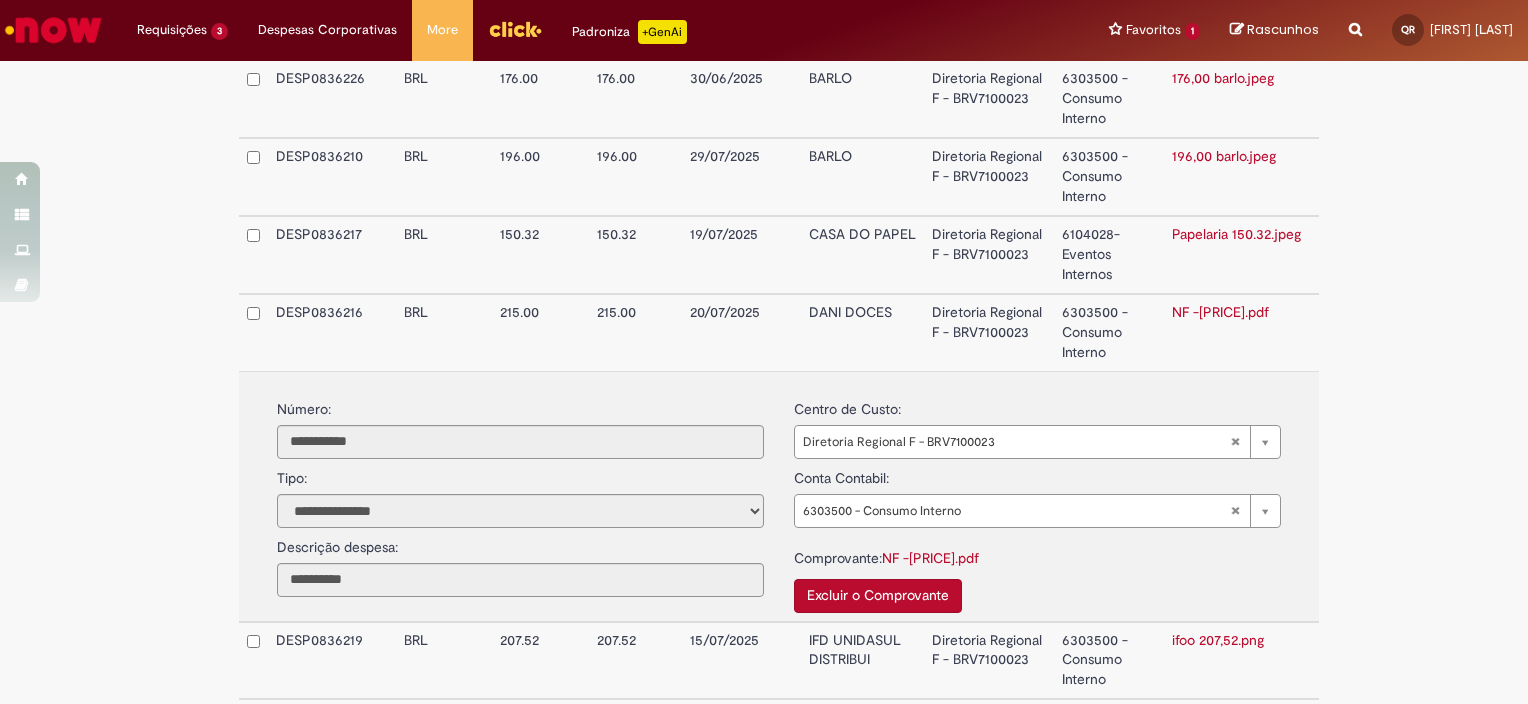 click on "DANI DOCES" at bounding box center [862, 332] 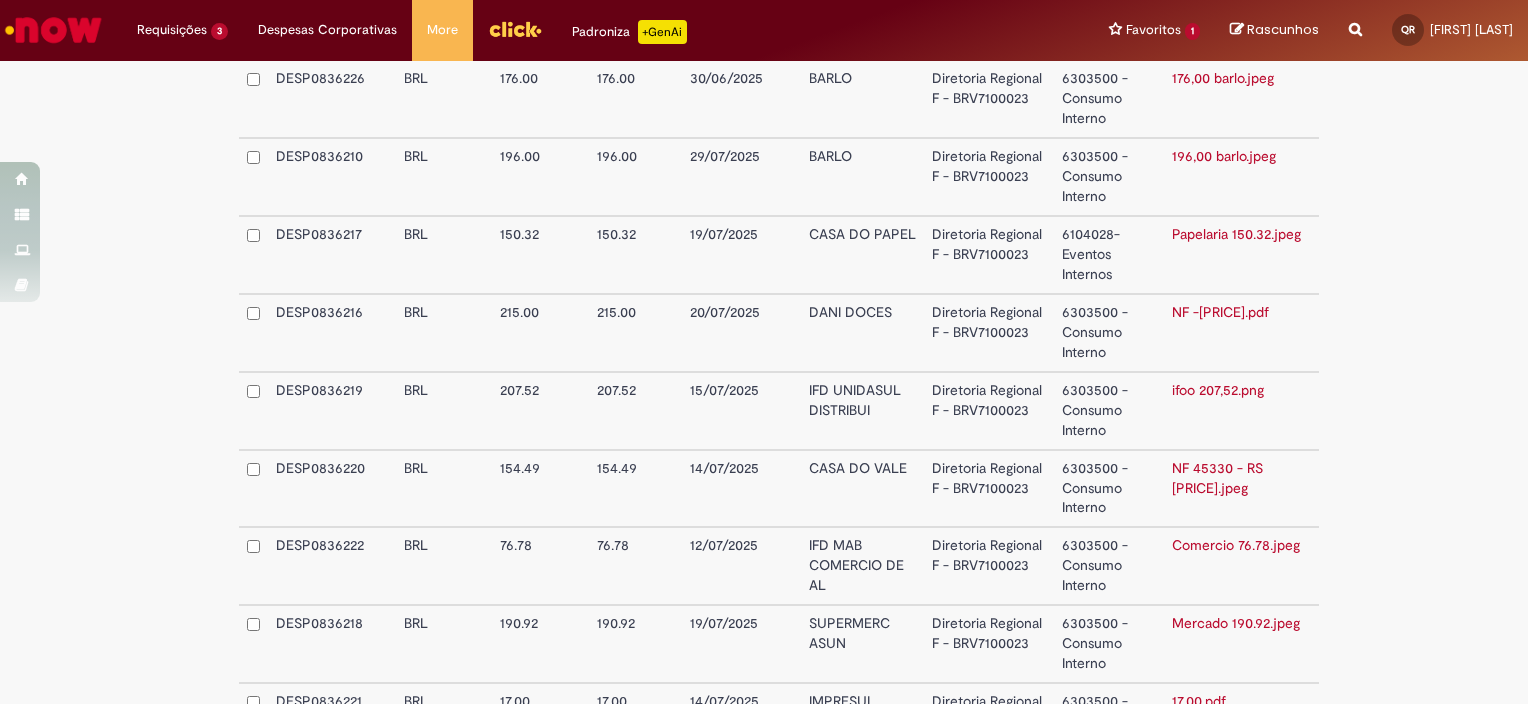 scroll, scrollTop: 1400, scrollLeft: 0, axis: vertical 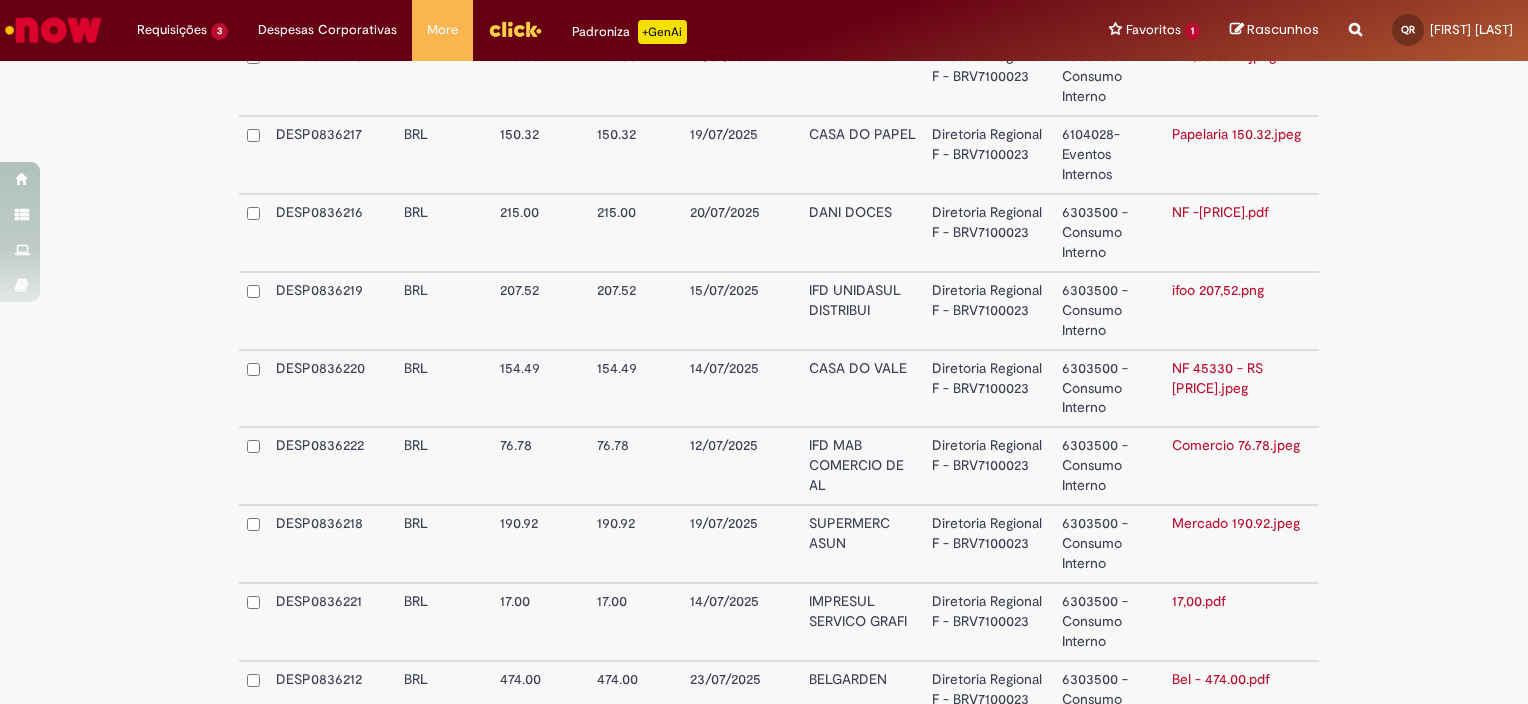 click on "IMPRESUL SERVICO GRAFI" at bounding box center [862, 622] 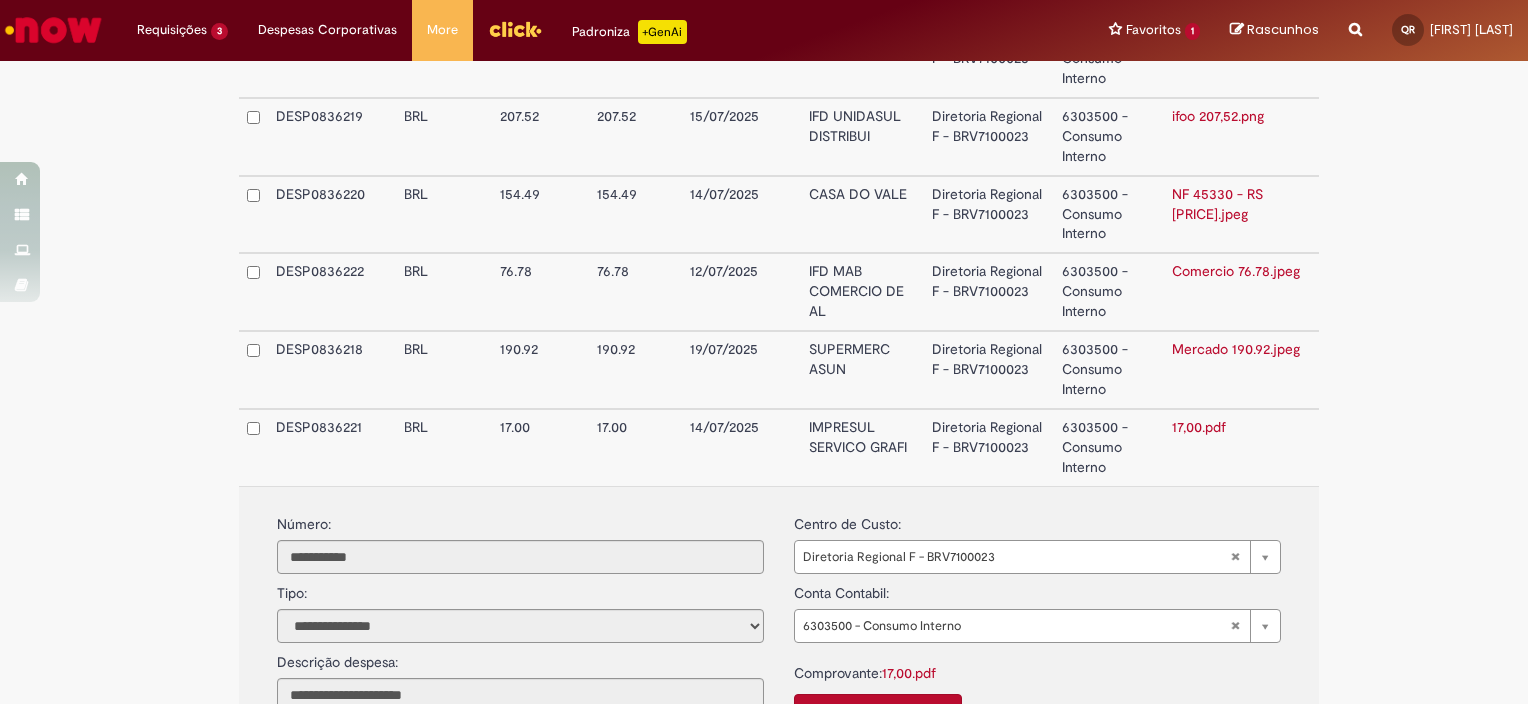 scroll, scrollTop: 1600, scrollLeft: 0, axis: vertical 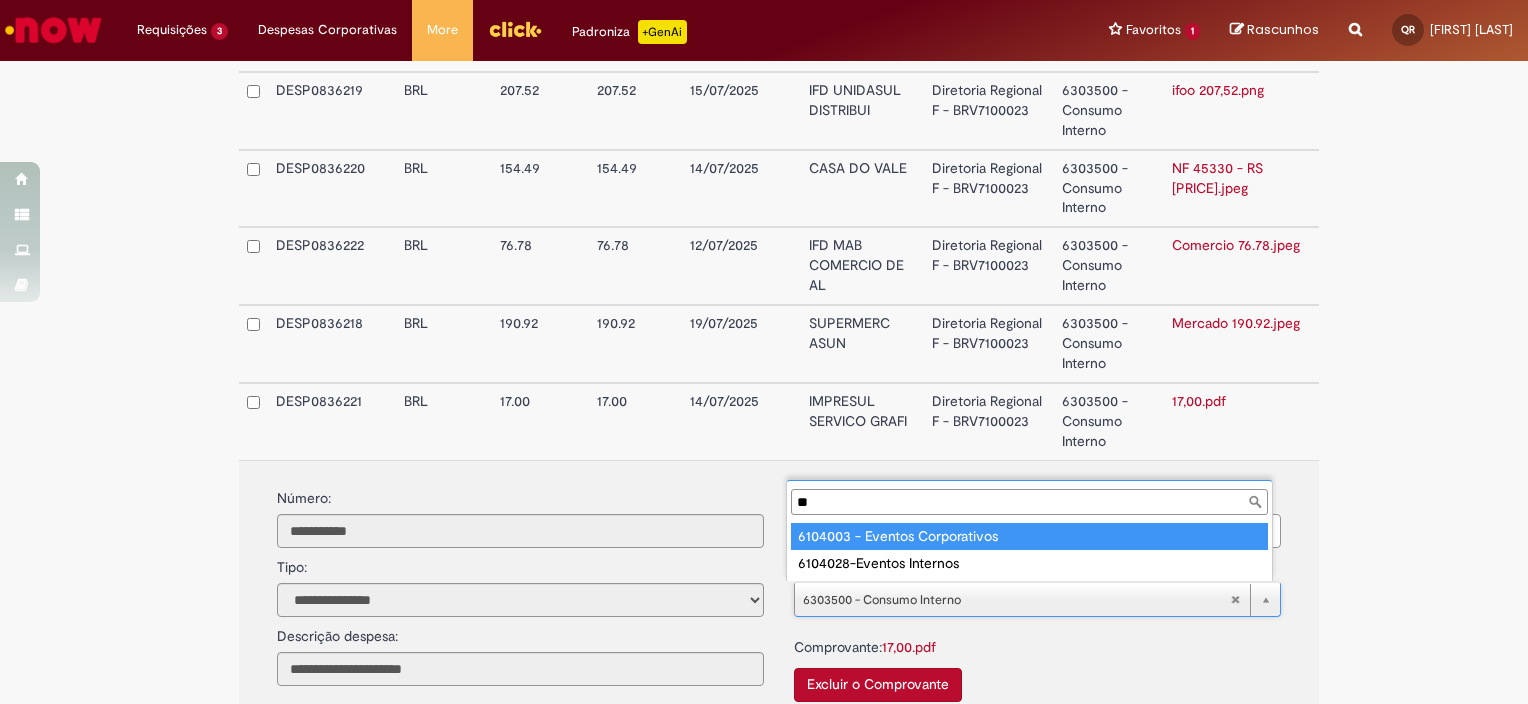 type on "**" 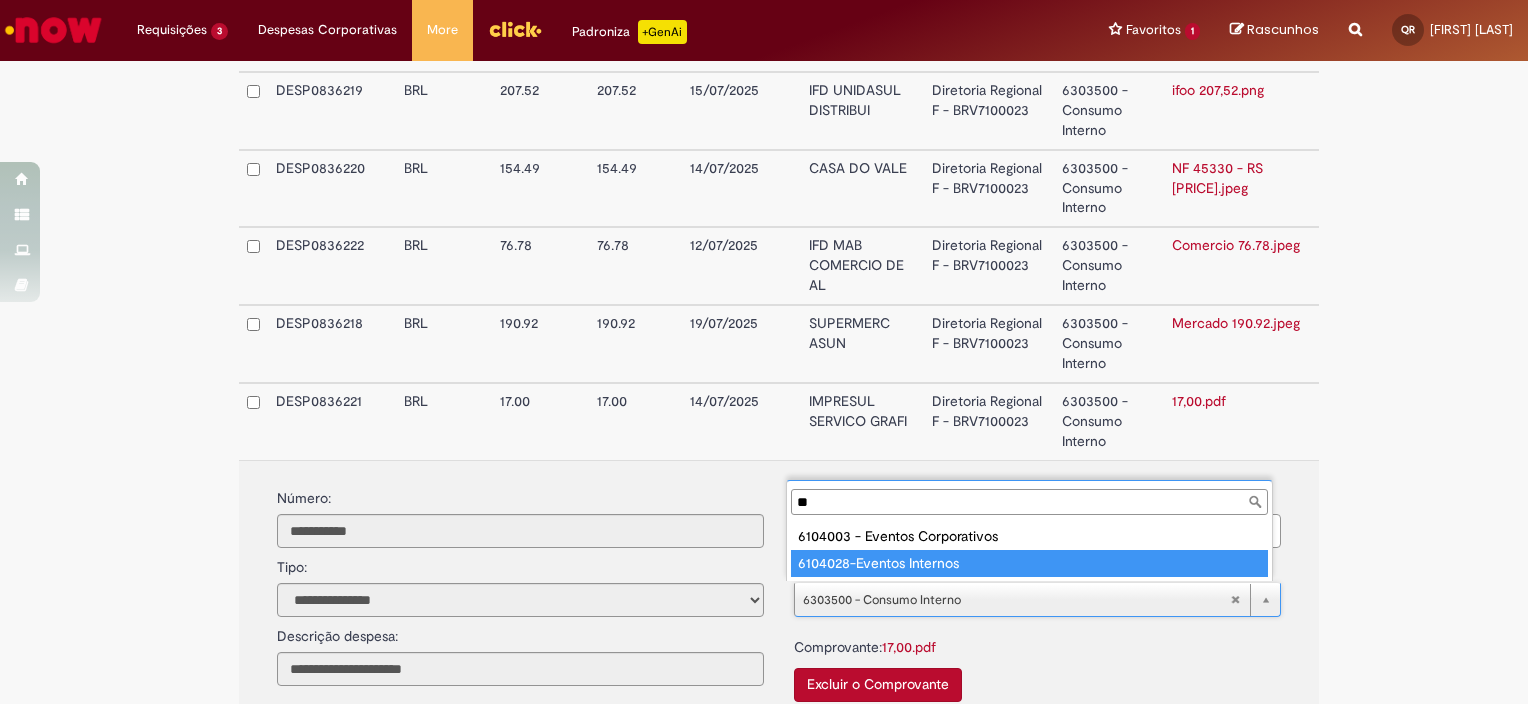drag, startPoint x: 908, startPoint y: 536, endPoint x: 920, endPoint y: 555, distance: 22.472204 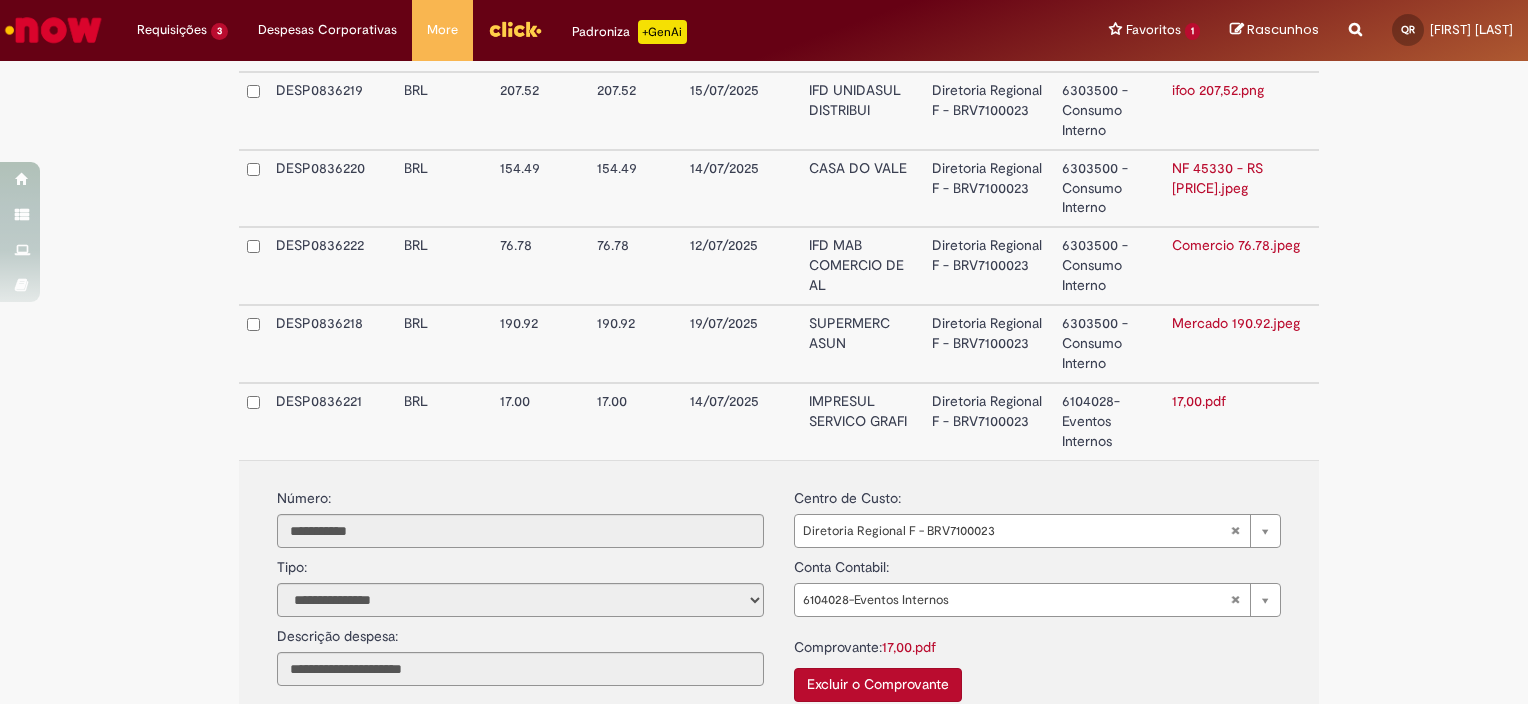 click on "IMPRESUL SERVICO GRAFI" at bounding box center (862, 421) 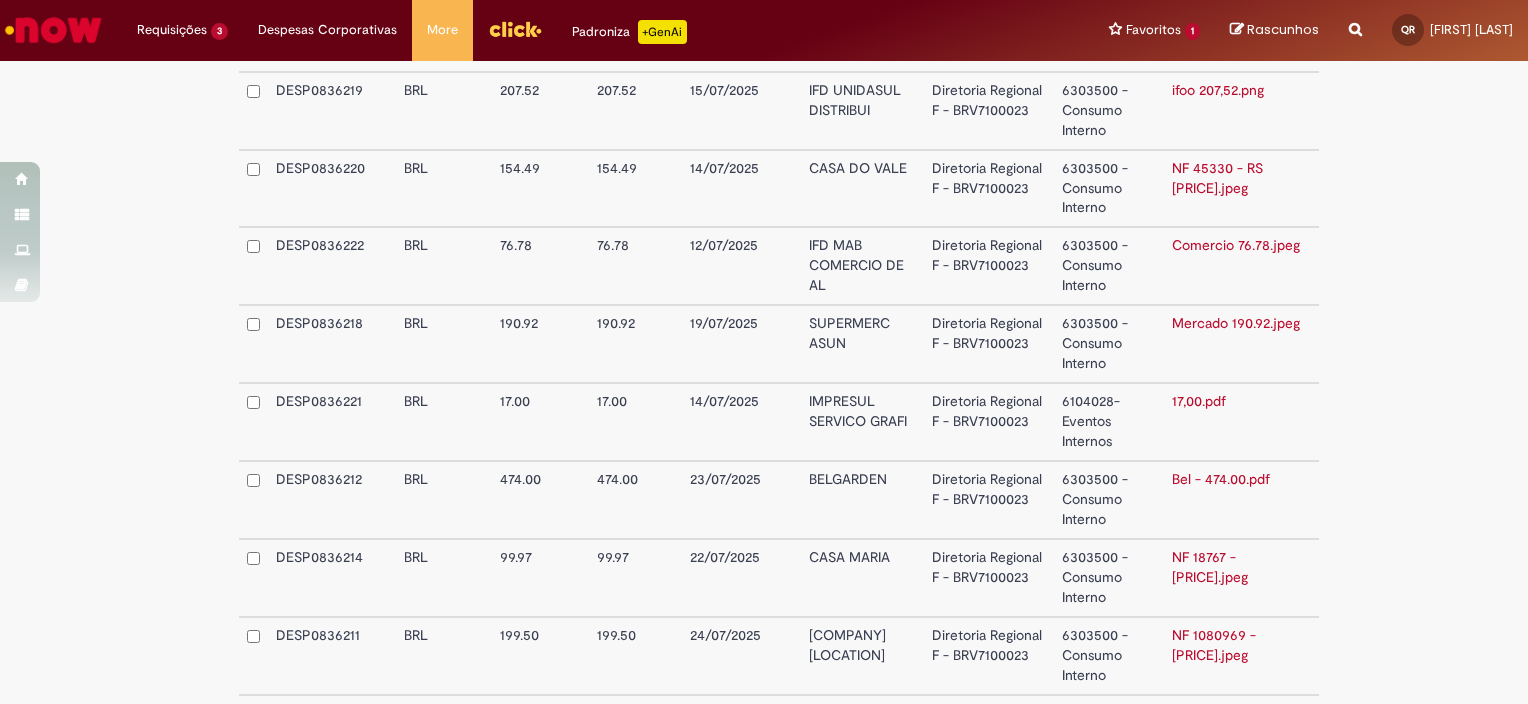 click on "Diretoria Regional F - BRV7100023" at bounding box center (989, 578) 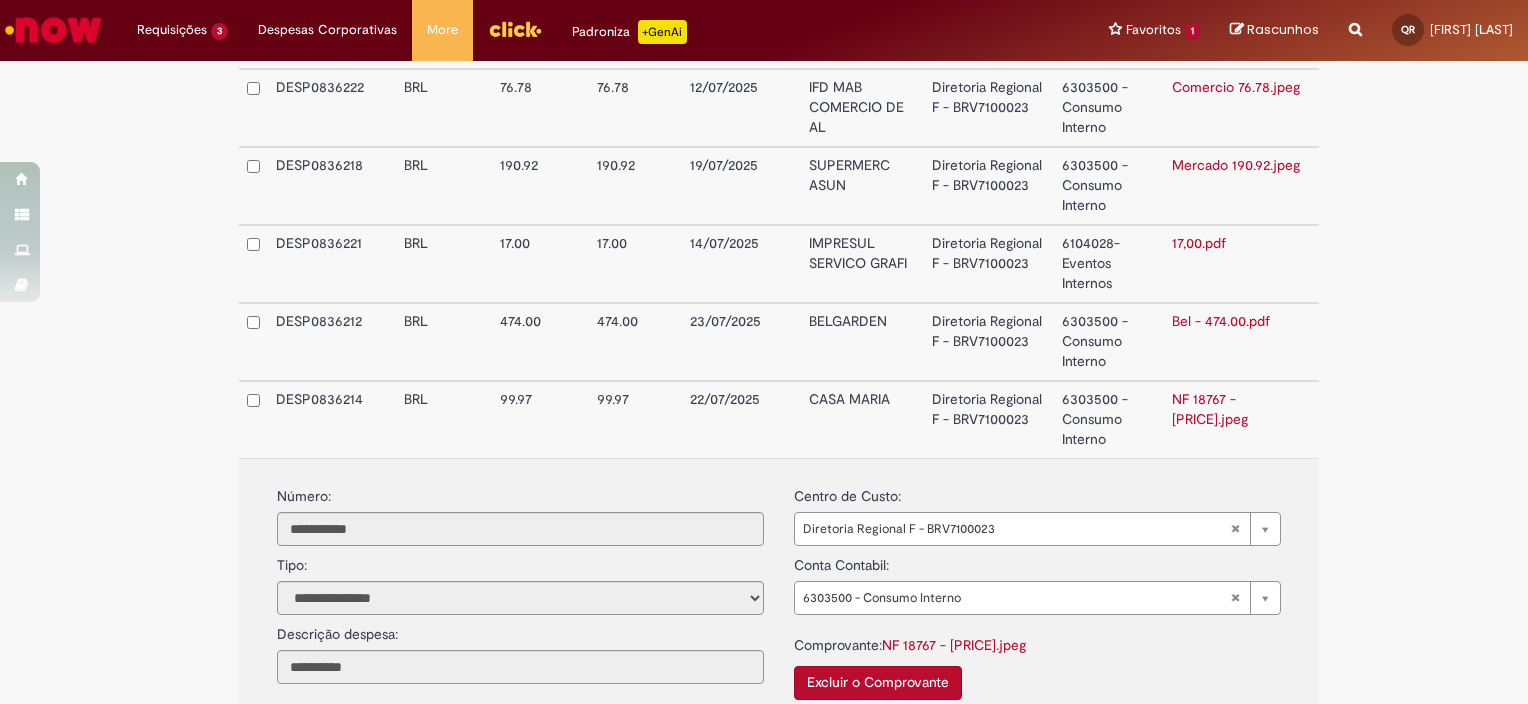 scroll, scrollTop: 1800, scrollLeft: 0, axis: vertical 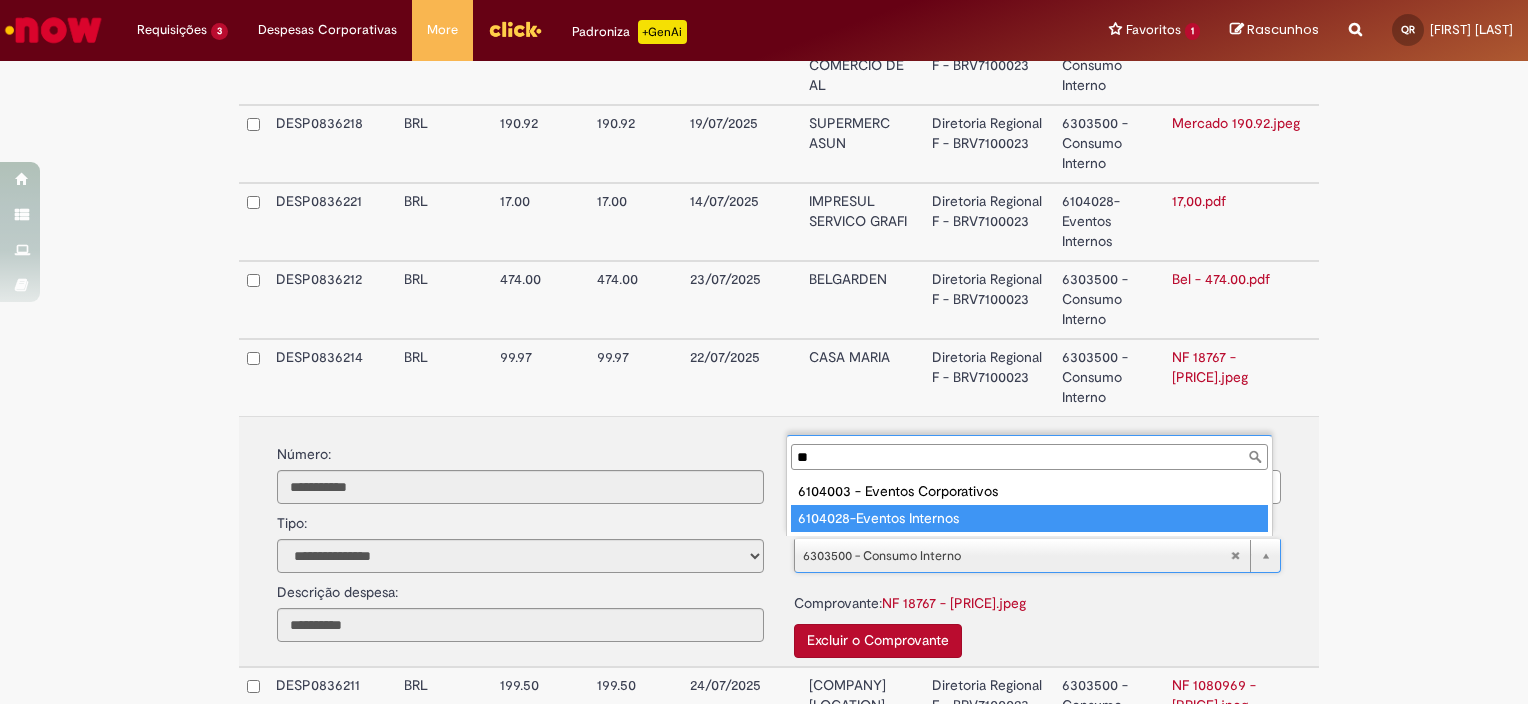 type on "**" 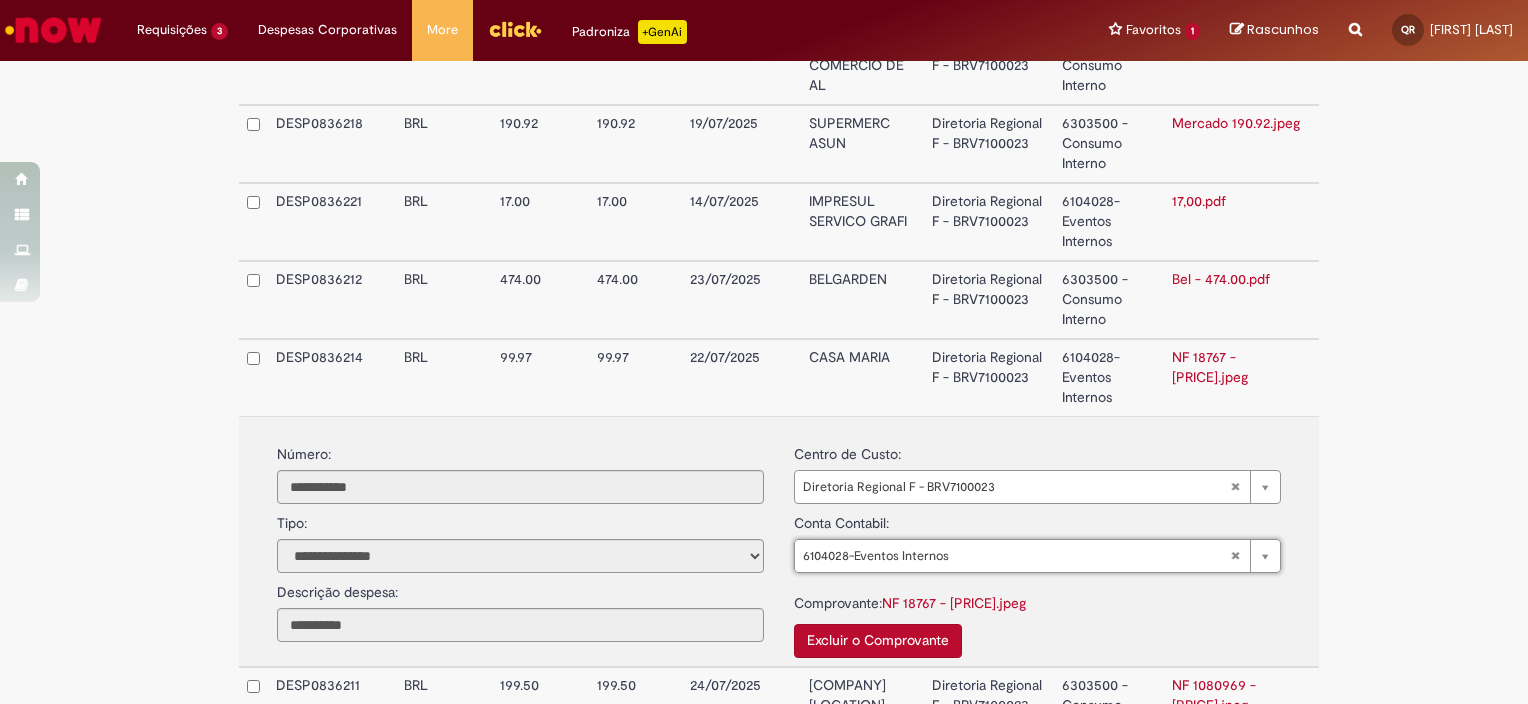 click on "CASA MARIA" at bounding box center (862, 377) 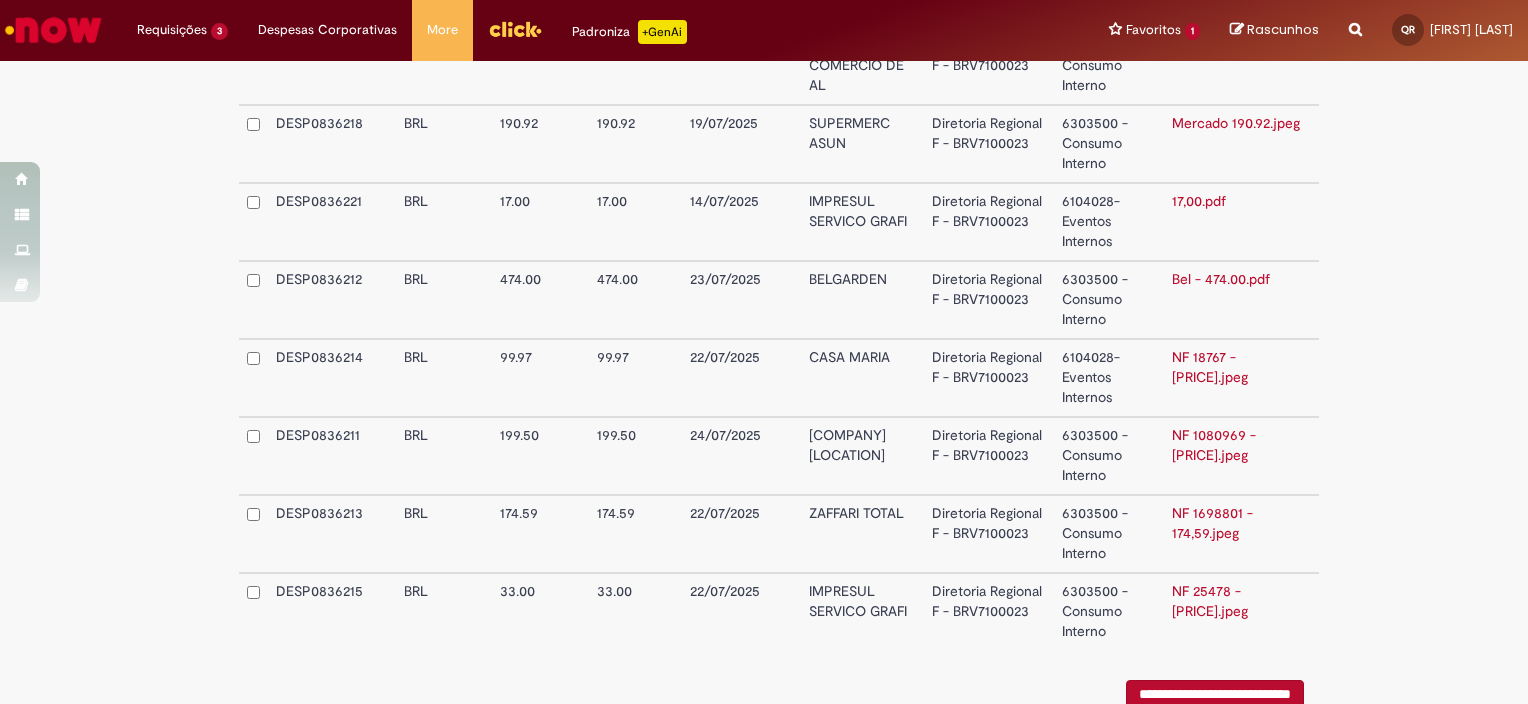 click on "IMPRESUL SERVICO GRAFI" at bounding box center [862, 611] 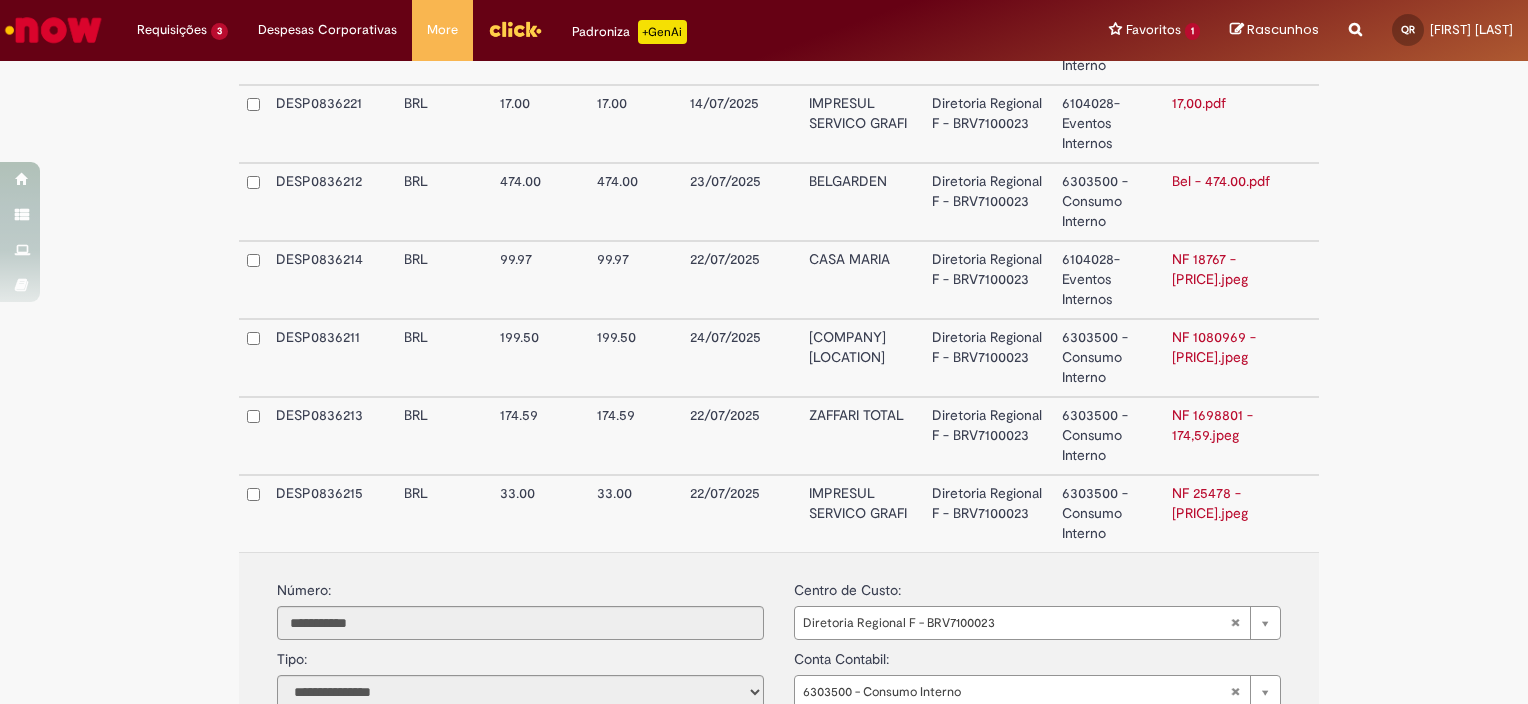 scroll, scrollTop: 2000, scrollLeft: 0, axis: vertical 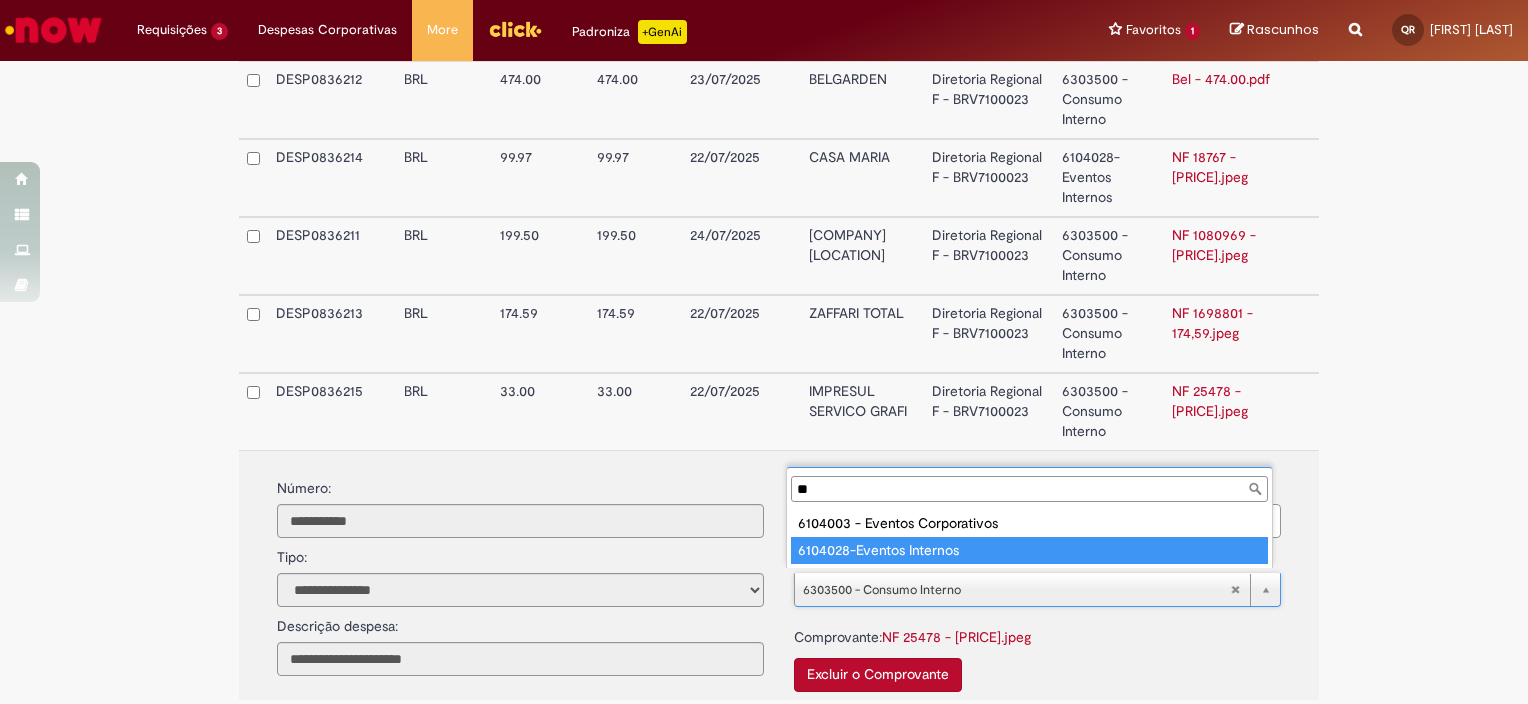 type on "**" 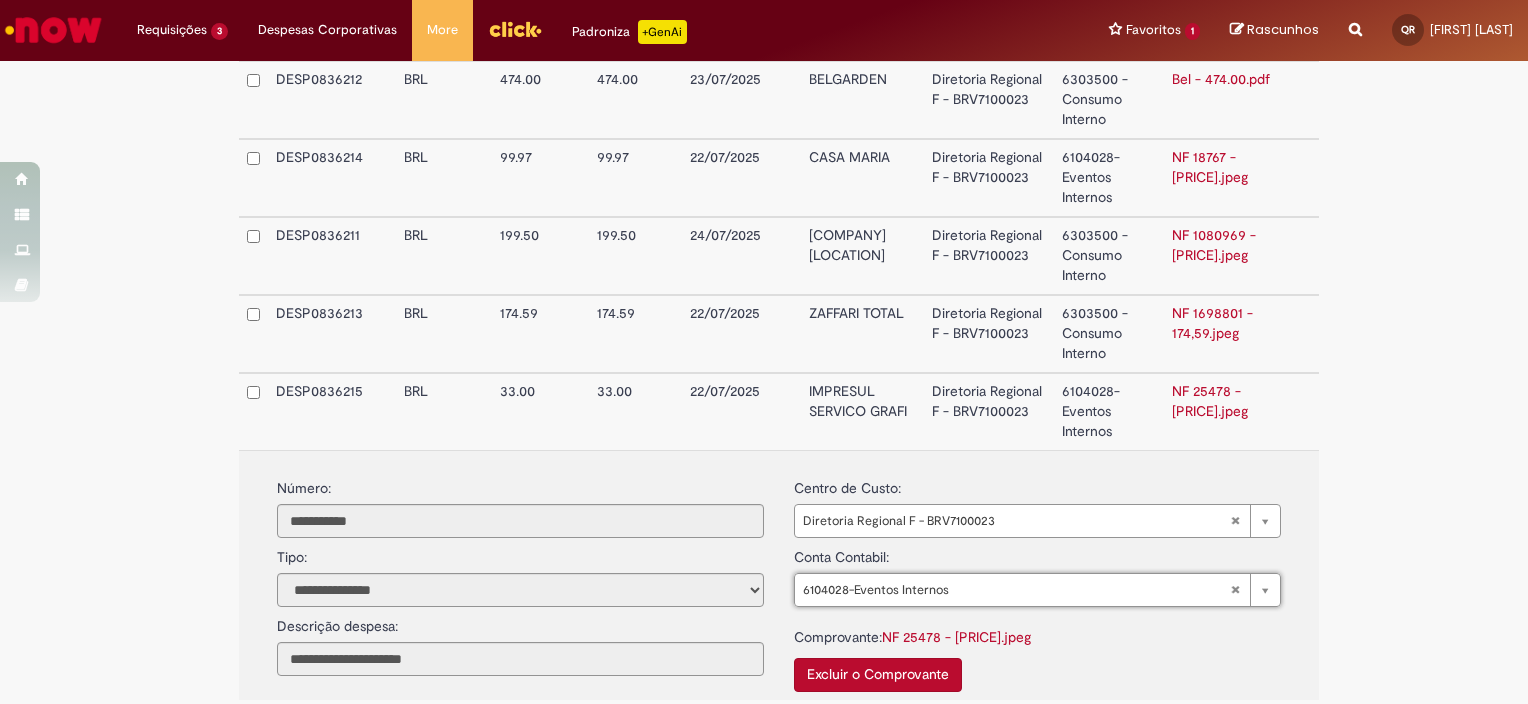 type on "**********" 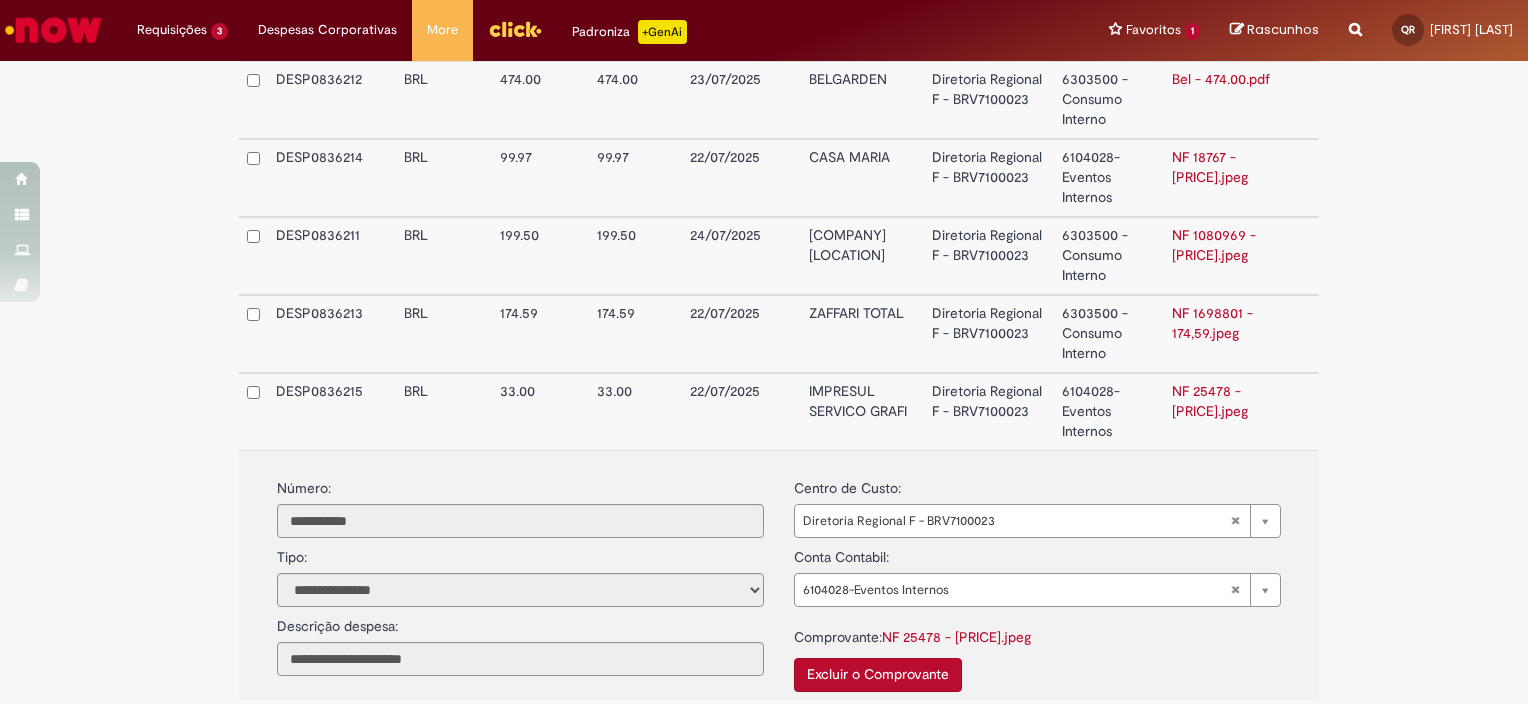 click on "IMPRESUL SERVICO GRAFI" at bounding box center (862, 411) 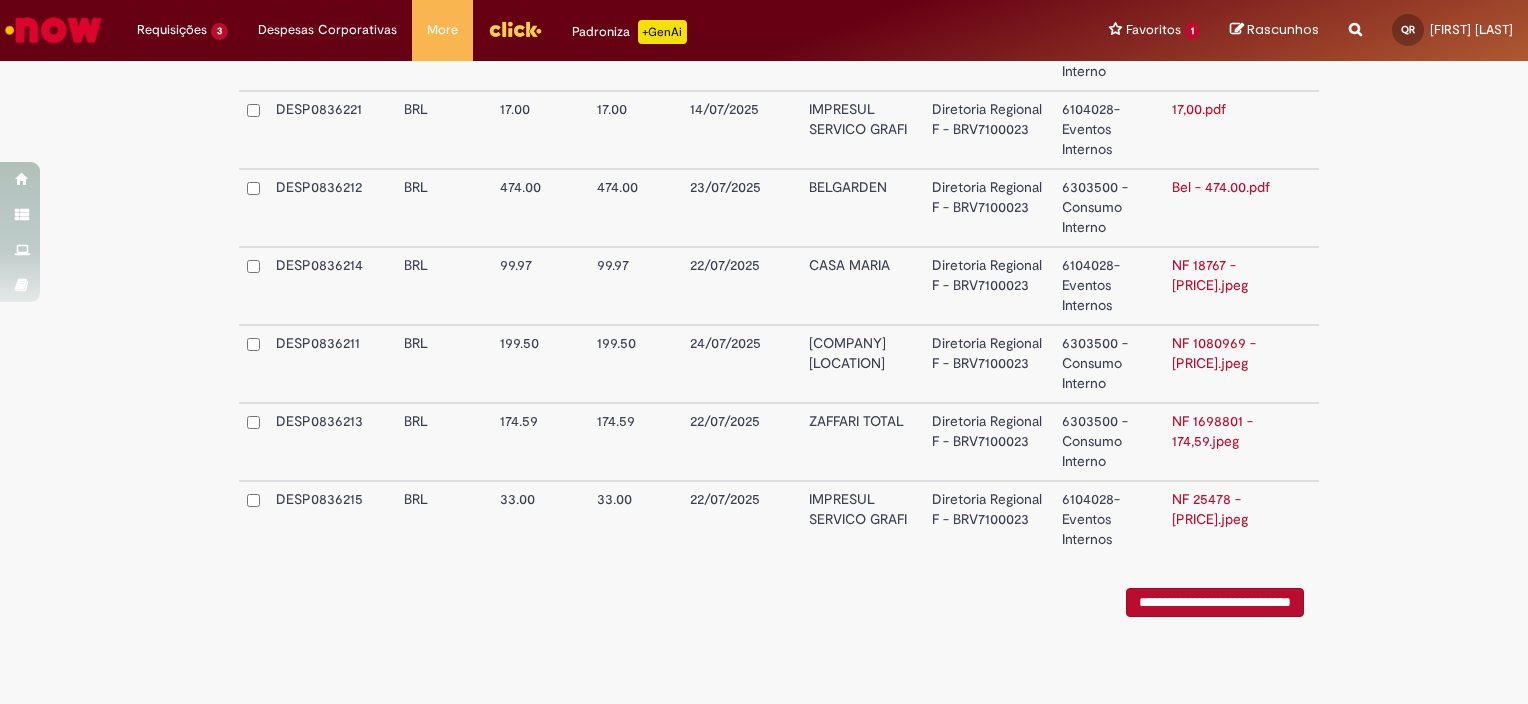 click on "Diretoria Regional F - BRV7100023" at bounding box center [989, 208] 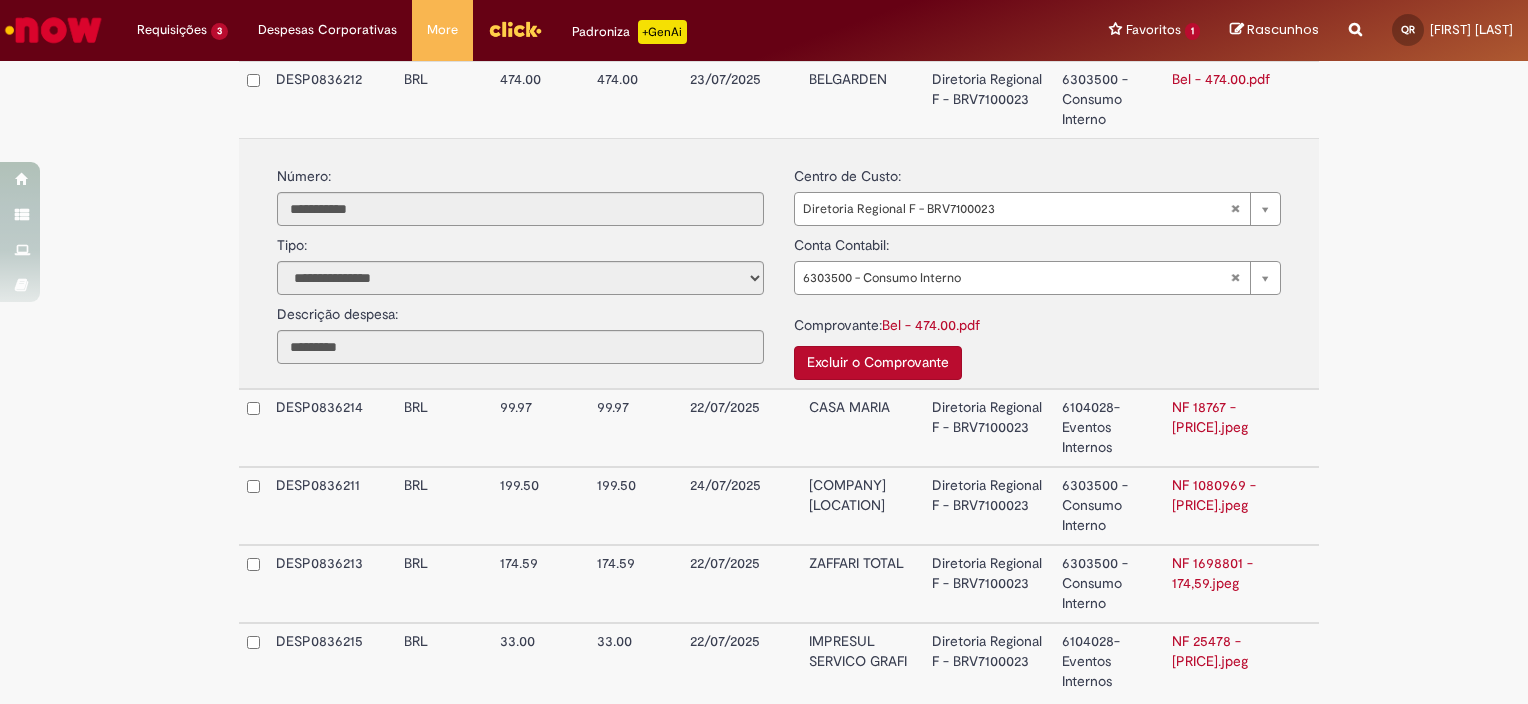 scroll, scrollTop: 1900, scrollLeft: 0, axis: vertical 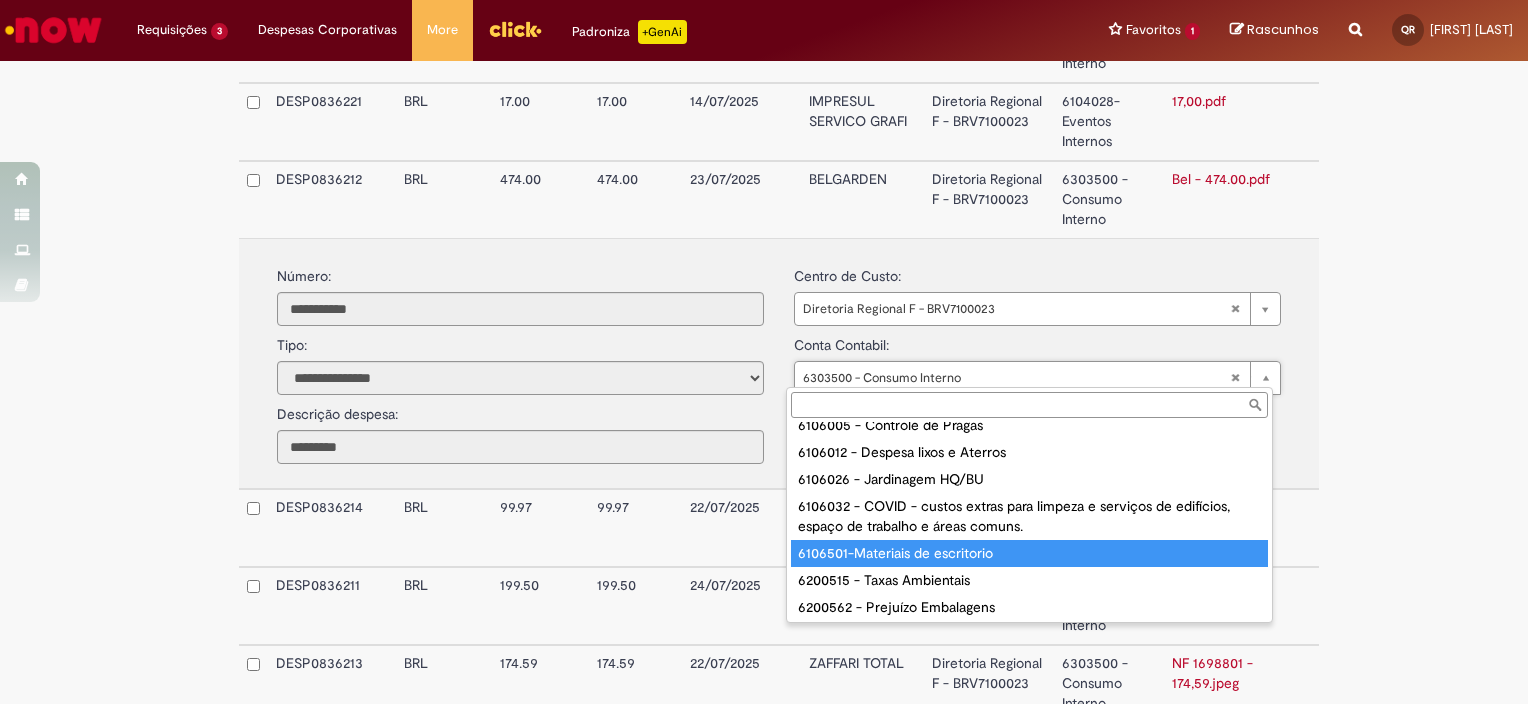 type on "**********" 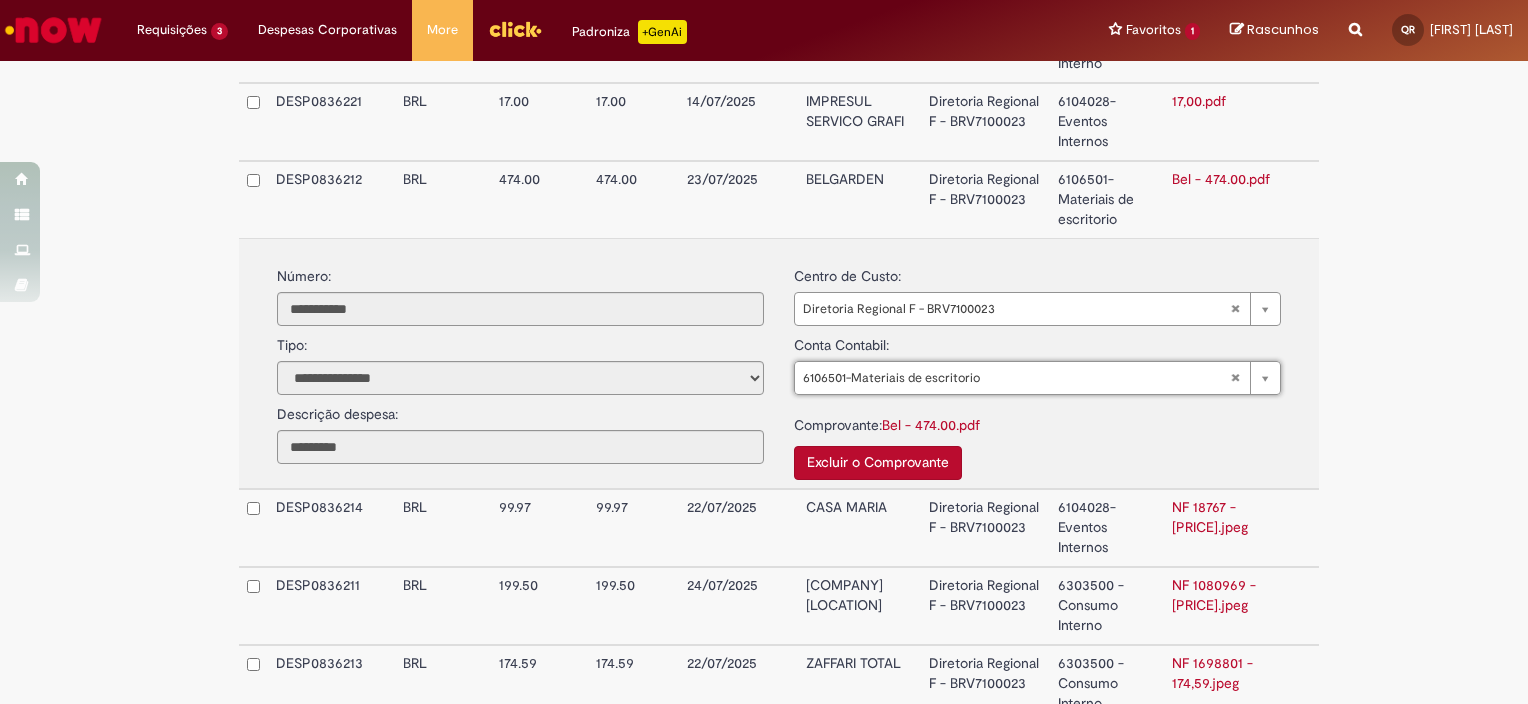 click on "BELGARDEN" at bounding box center [859, 199] 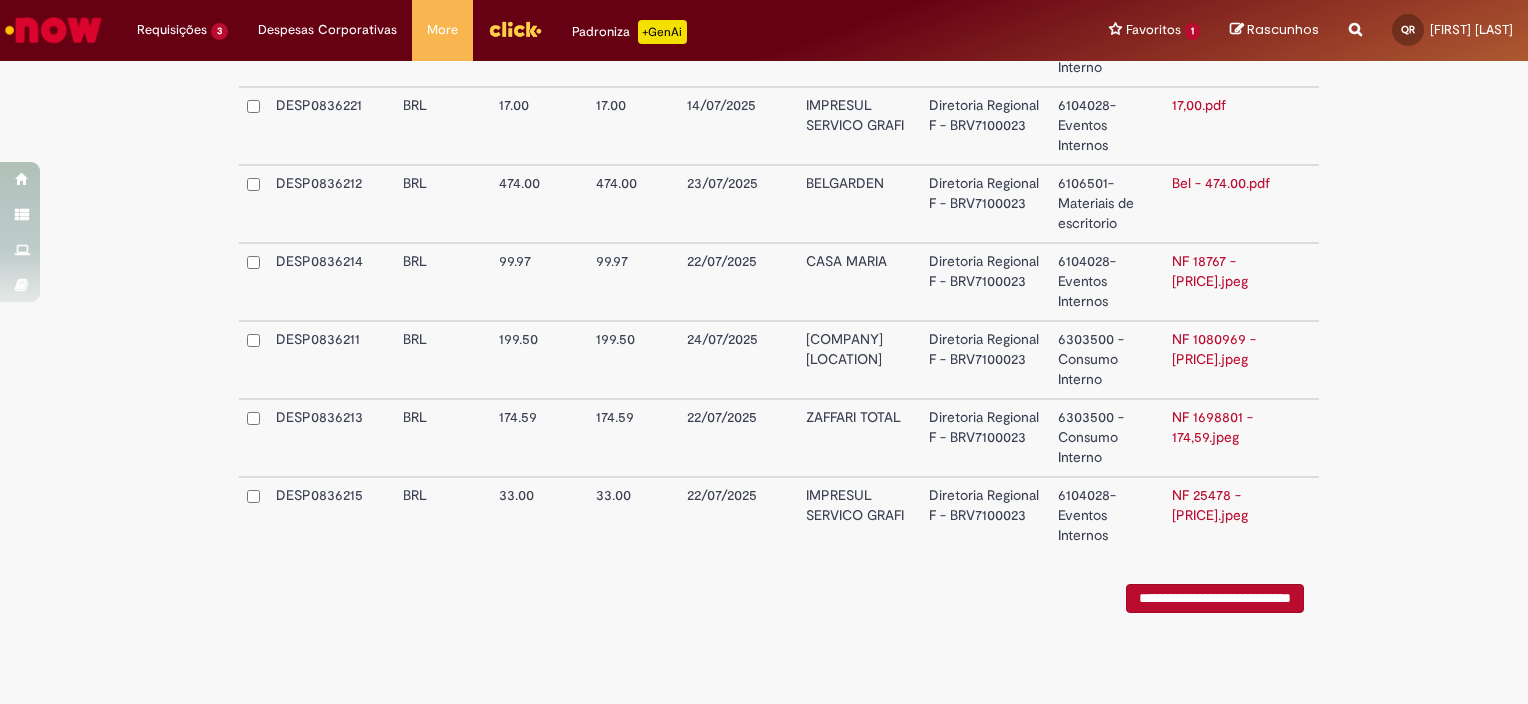 scroll, scrollTop: 1892, scrollLeft: 0, axis: vertical 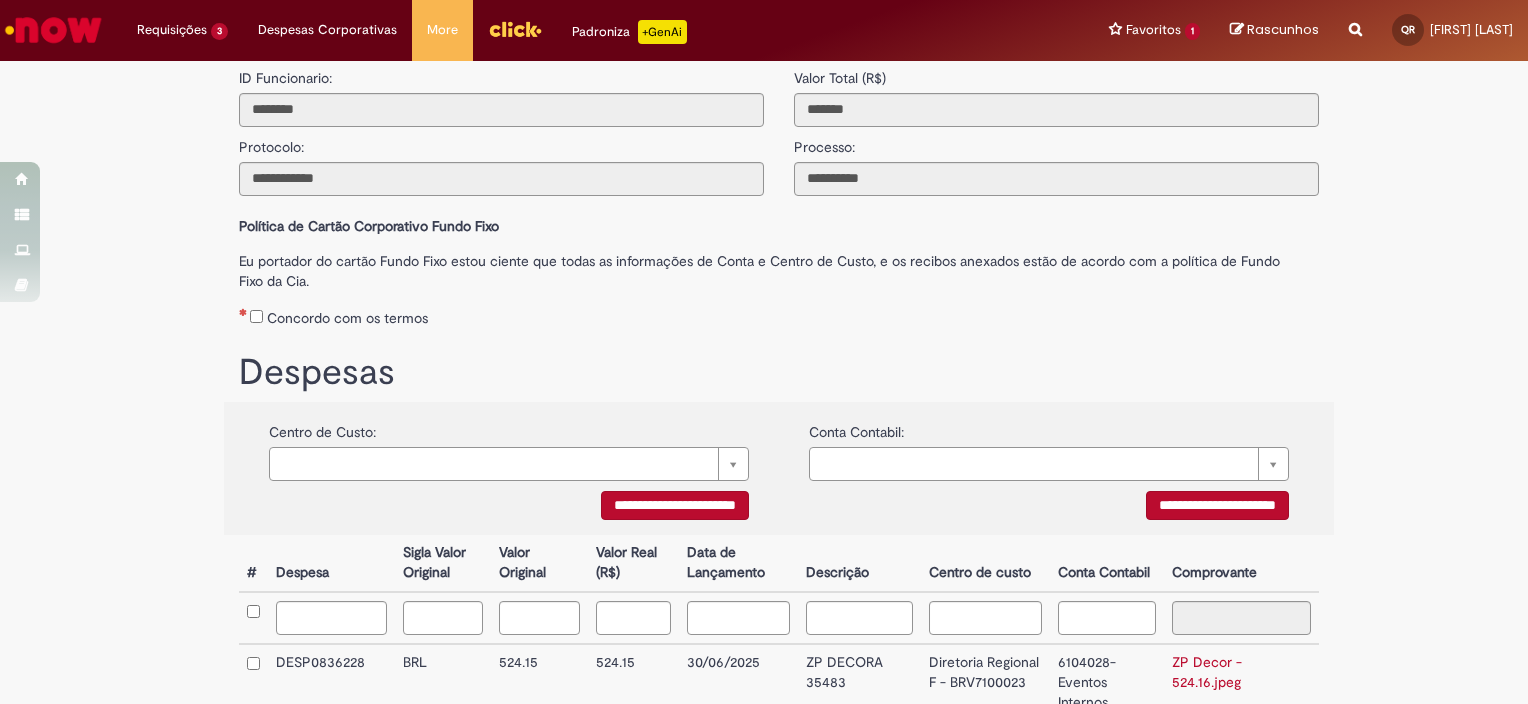 click on "Concordo com os termos" at bounding box center [779, 314] 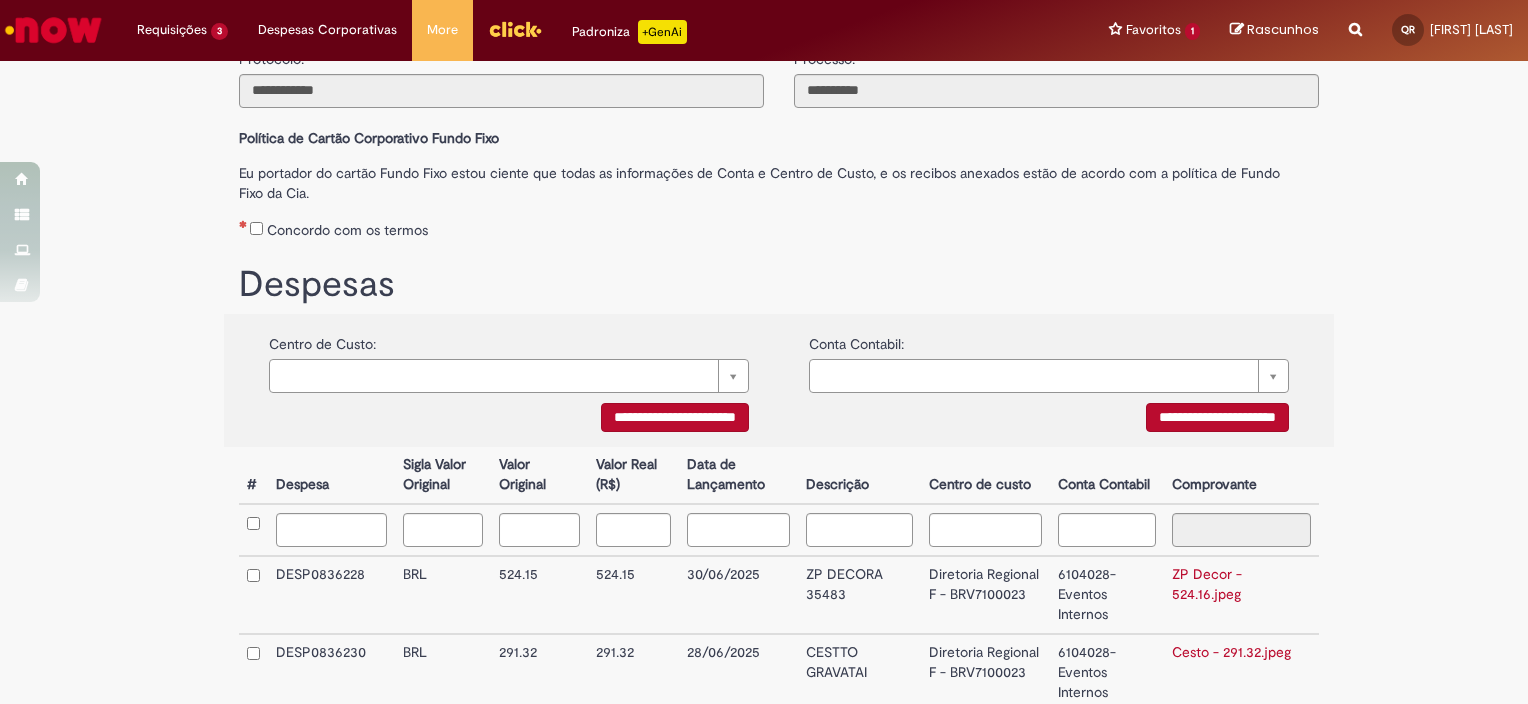 scroll, scrollTop: 292, scrollLeft: 0, axis: vertical 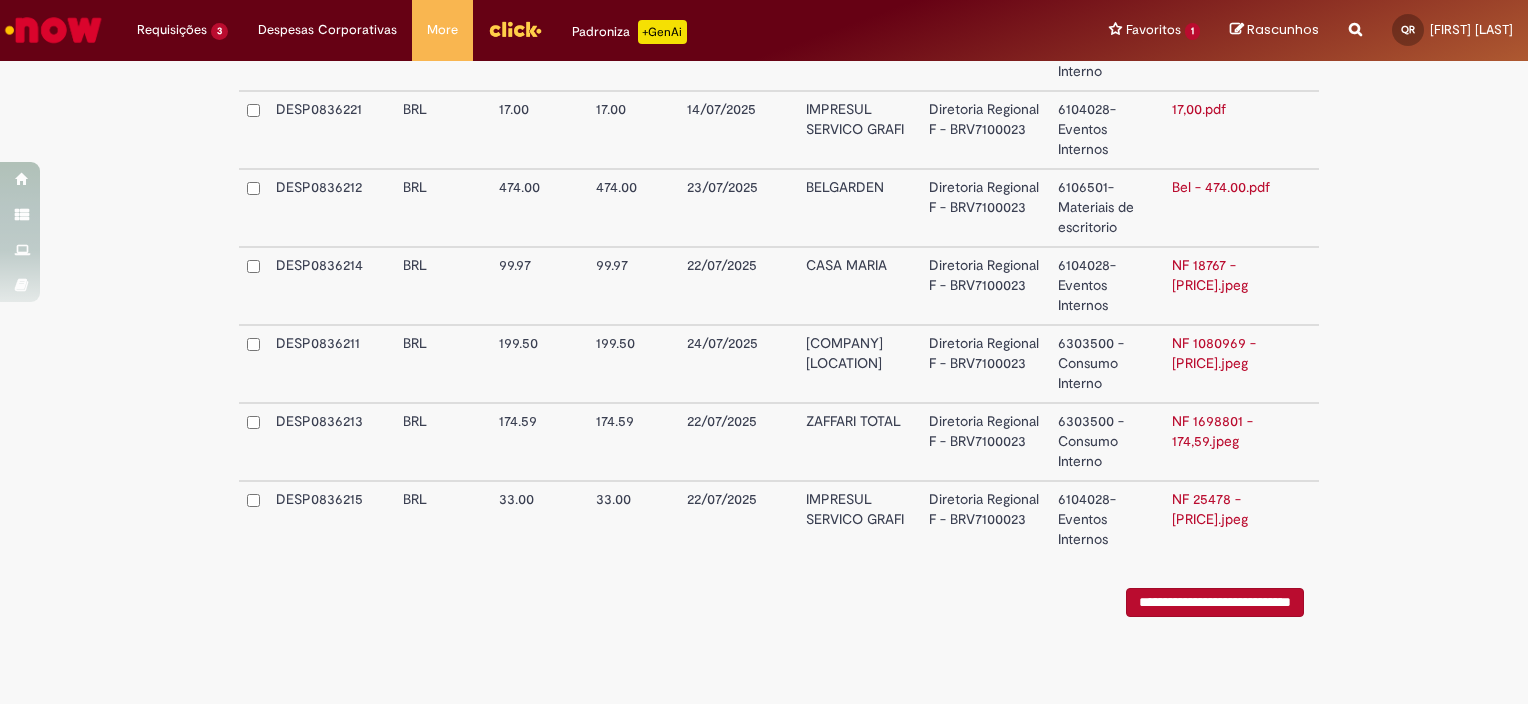 click on "**********" at bounding box center [1215, 602] 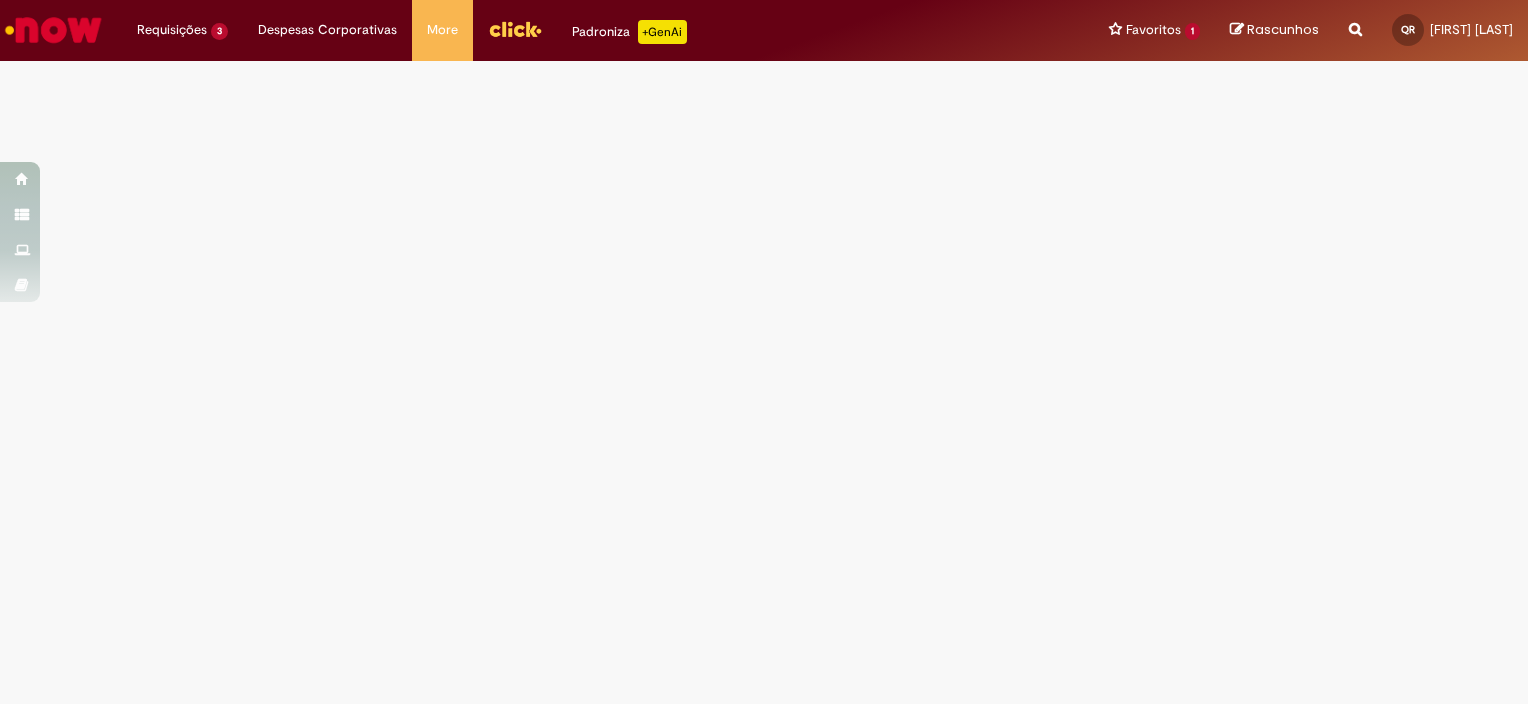 scroll, scrollTop: 0, scrollLeft: 0, axis: both 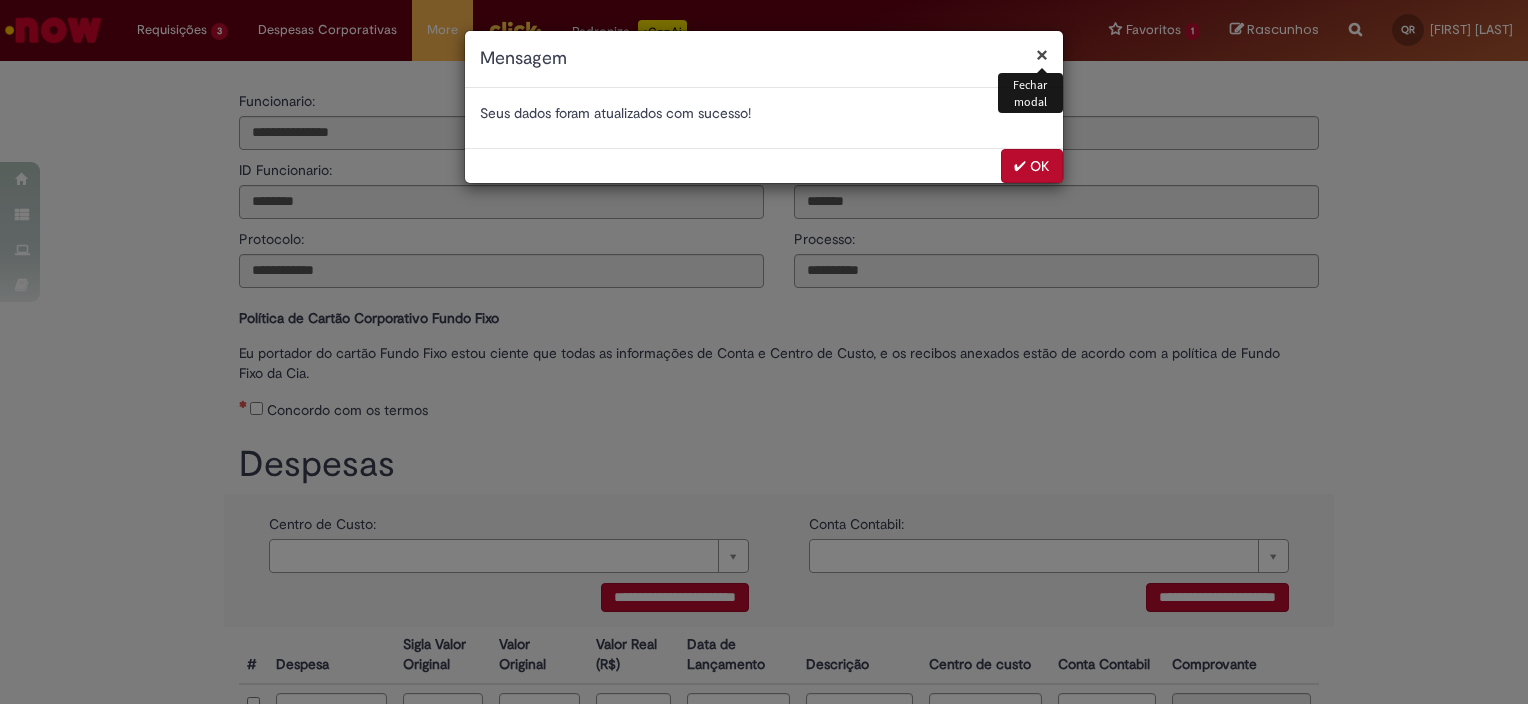 click on "✔ OK" at bounding box center (1032, 166) 